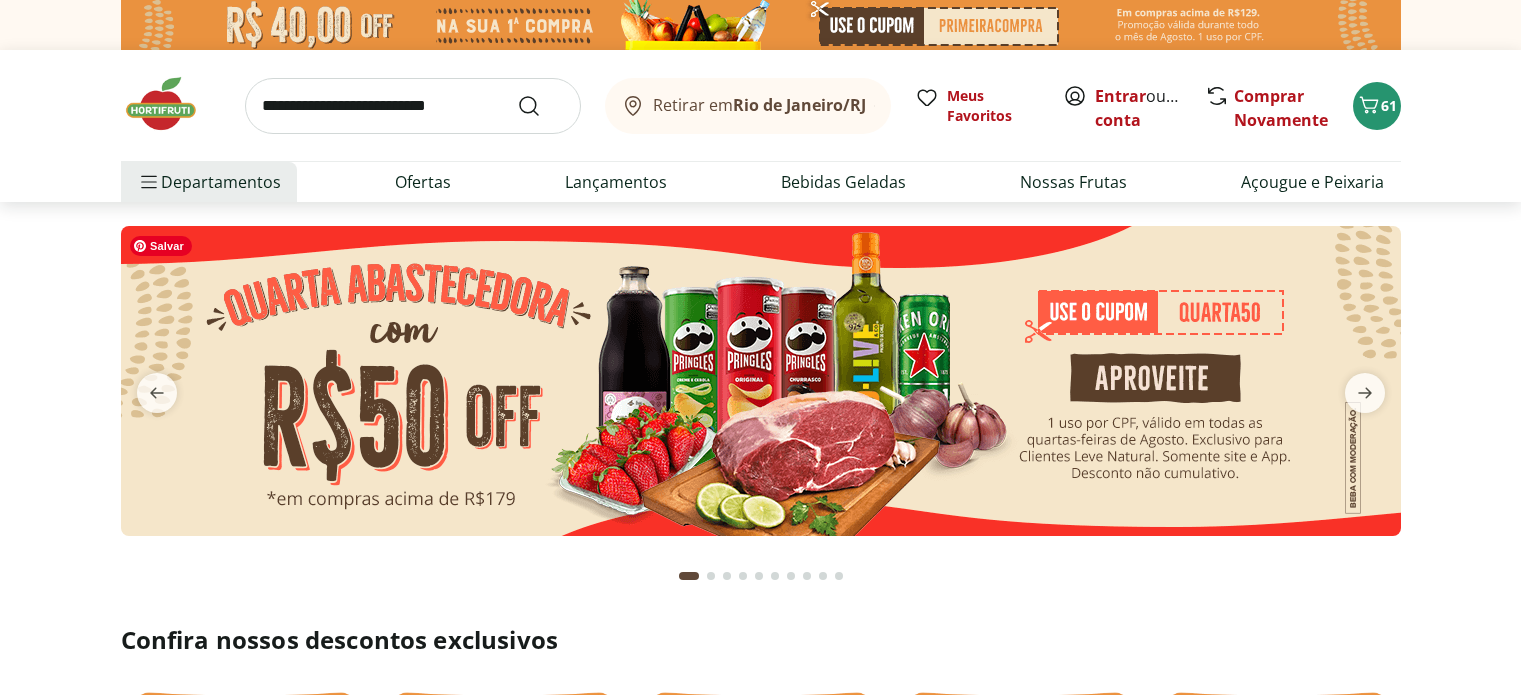 scroll, scrollTop: 0, scrollLeft: 0, axis: both 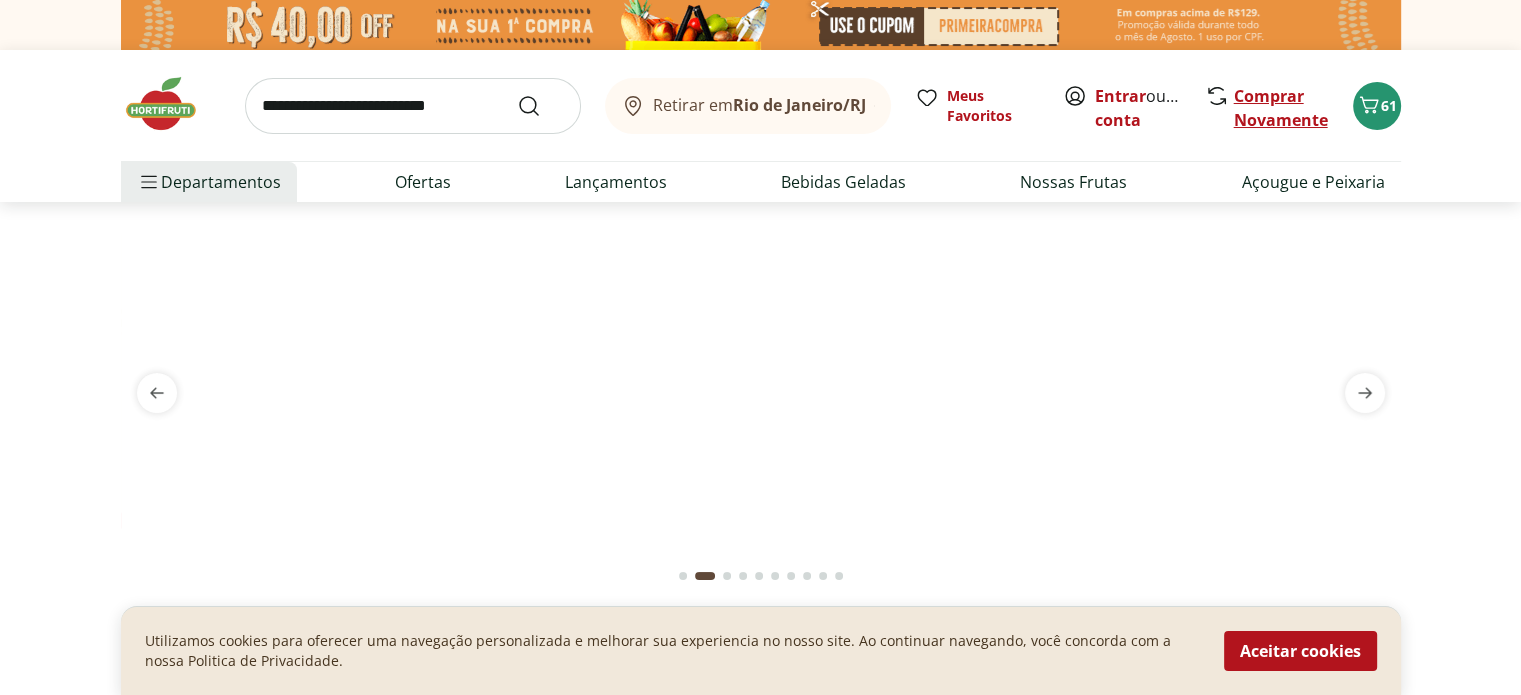 click on "Comprar Novamente" at bounding box center [1281, 108] 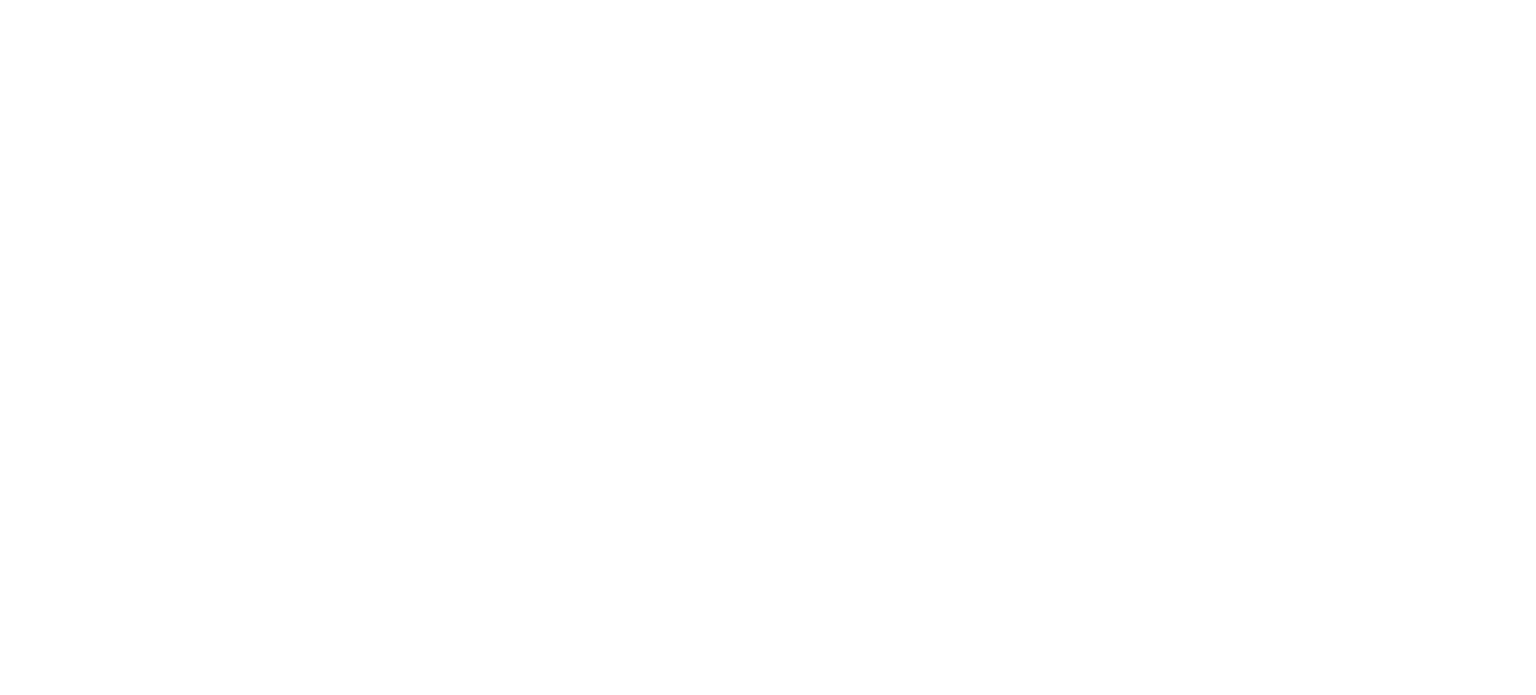 scroll, scrollTop: 0, scrollLeft: 0, axis: both 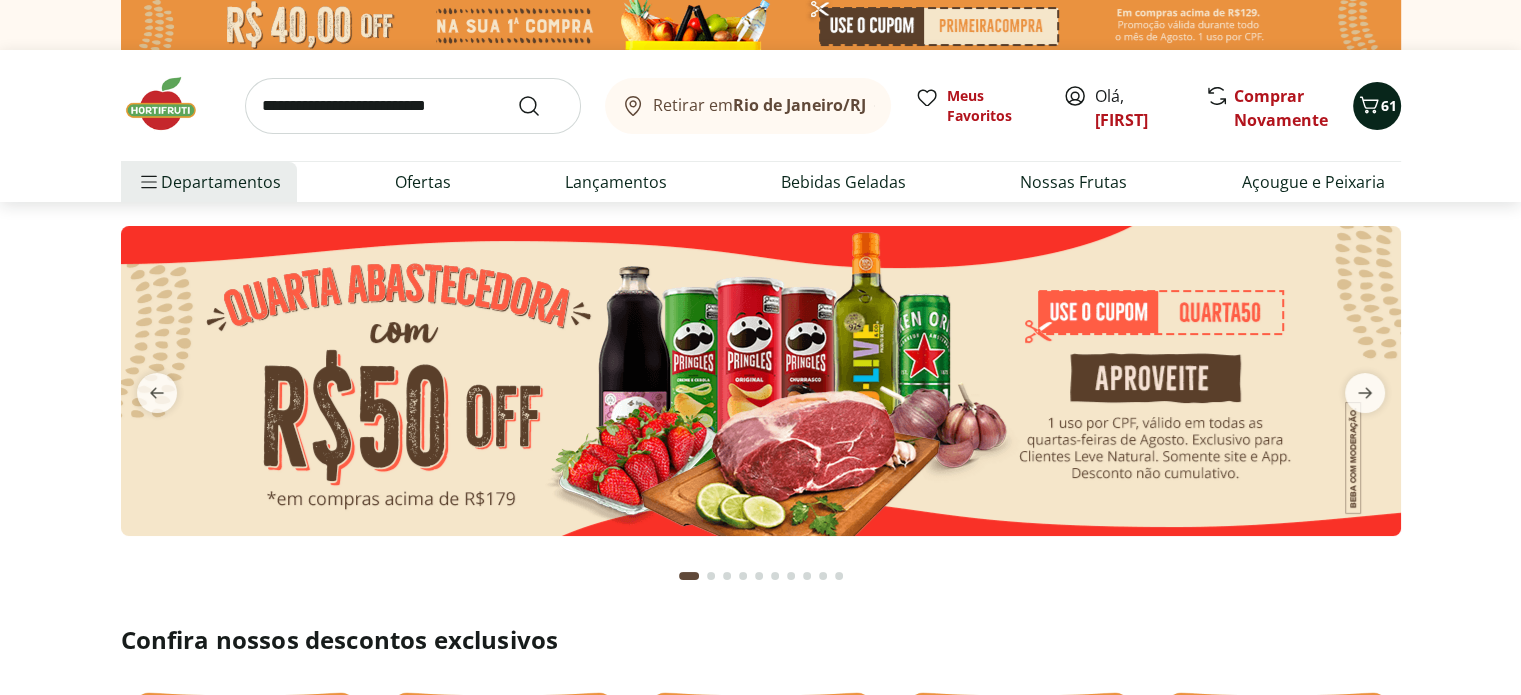 click on "61" at bounding box center (1389, 105) 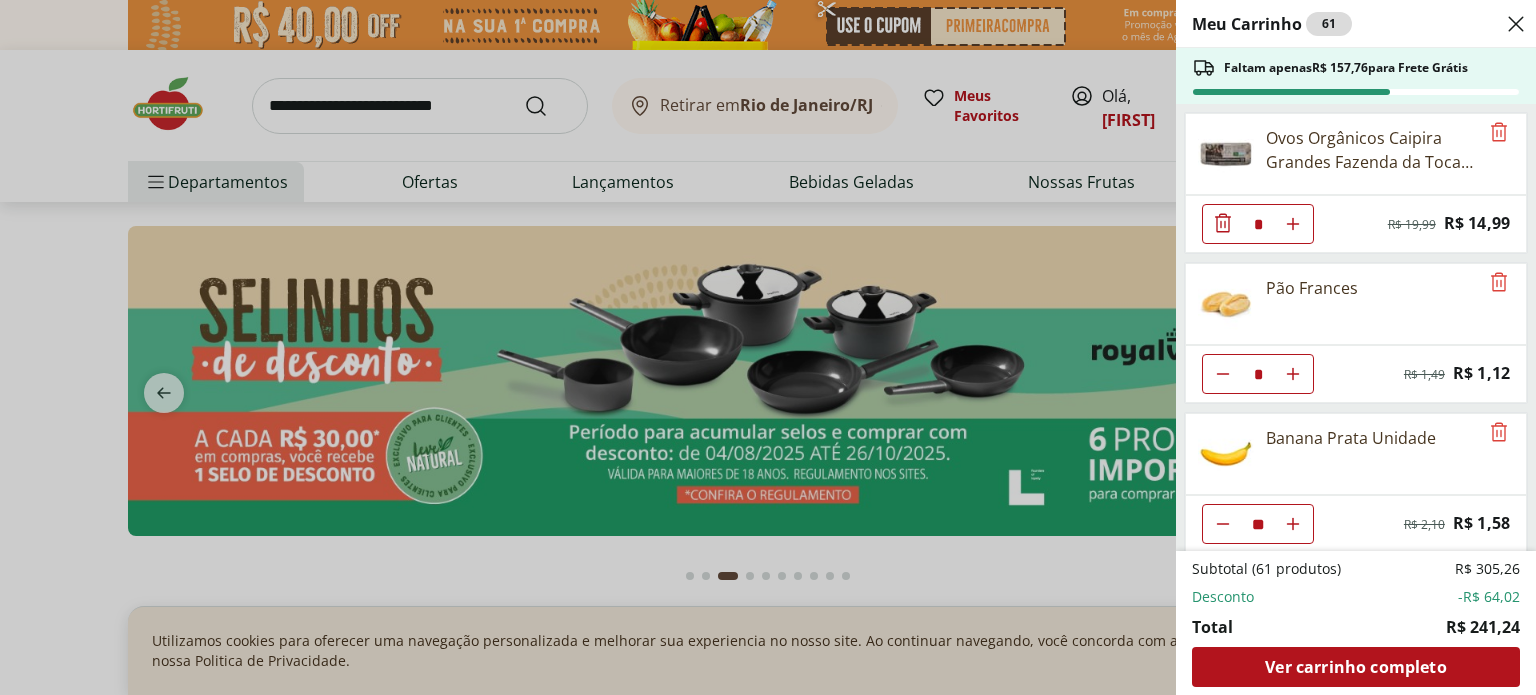 click at bounding box center [1293, 224] 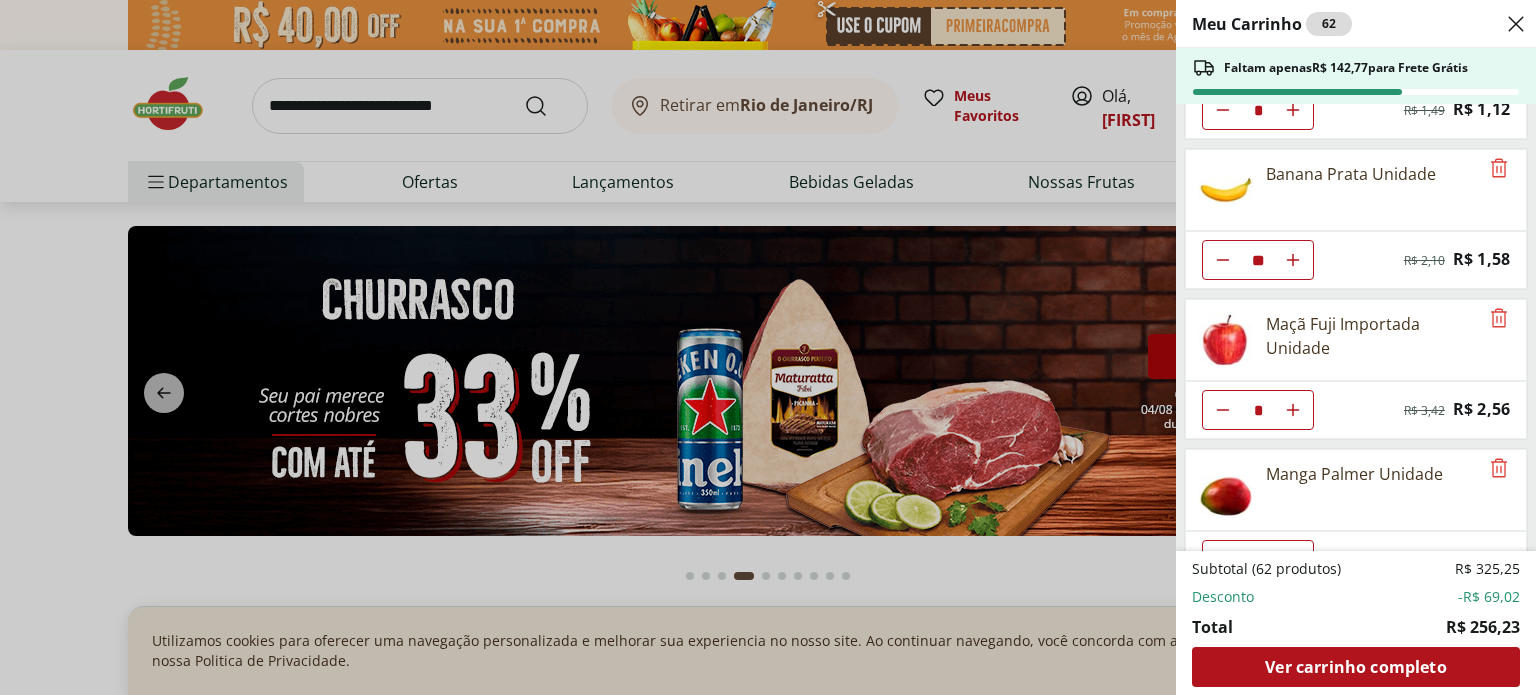 scroll, scrollTop: 289, scrollLeft: 0, axis: vertical 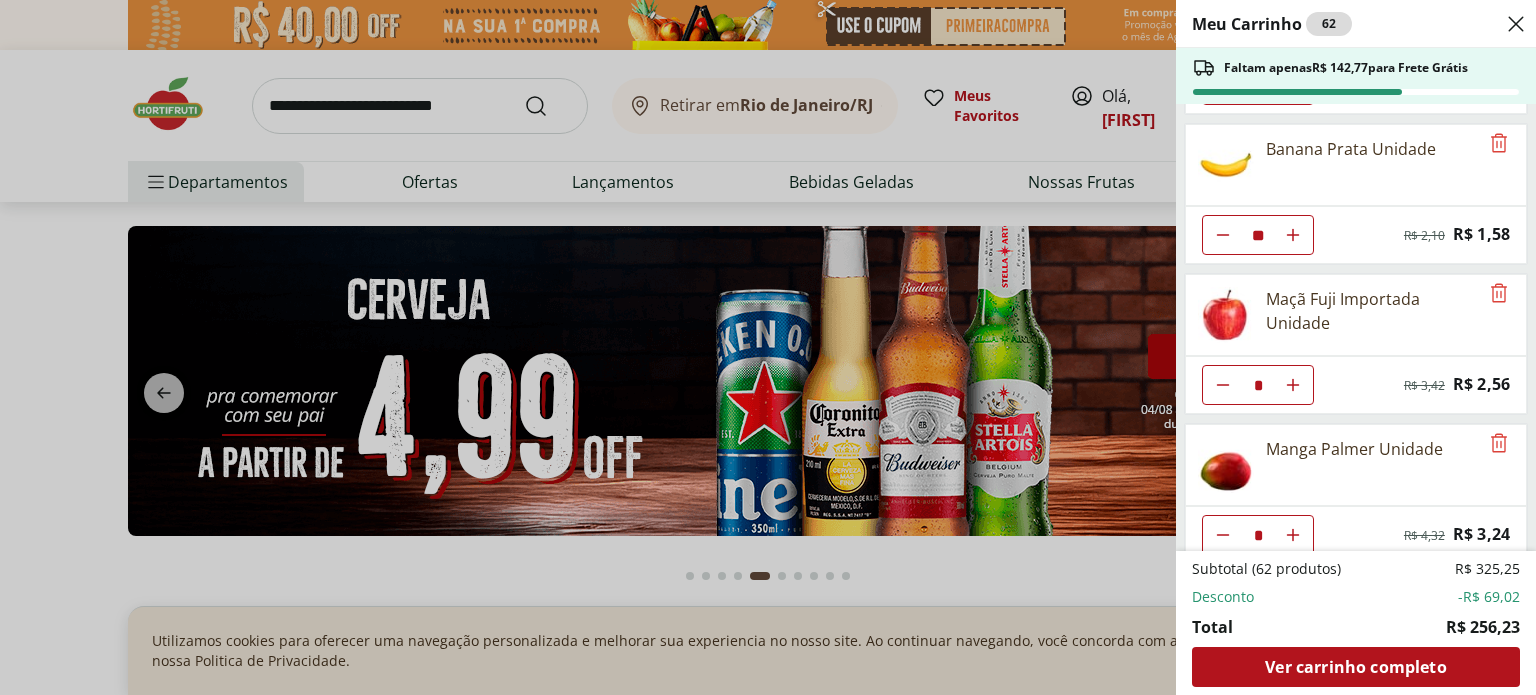 click 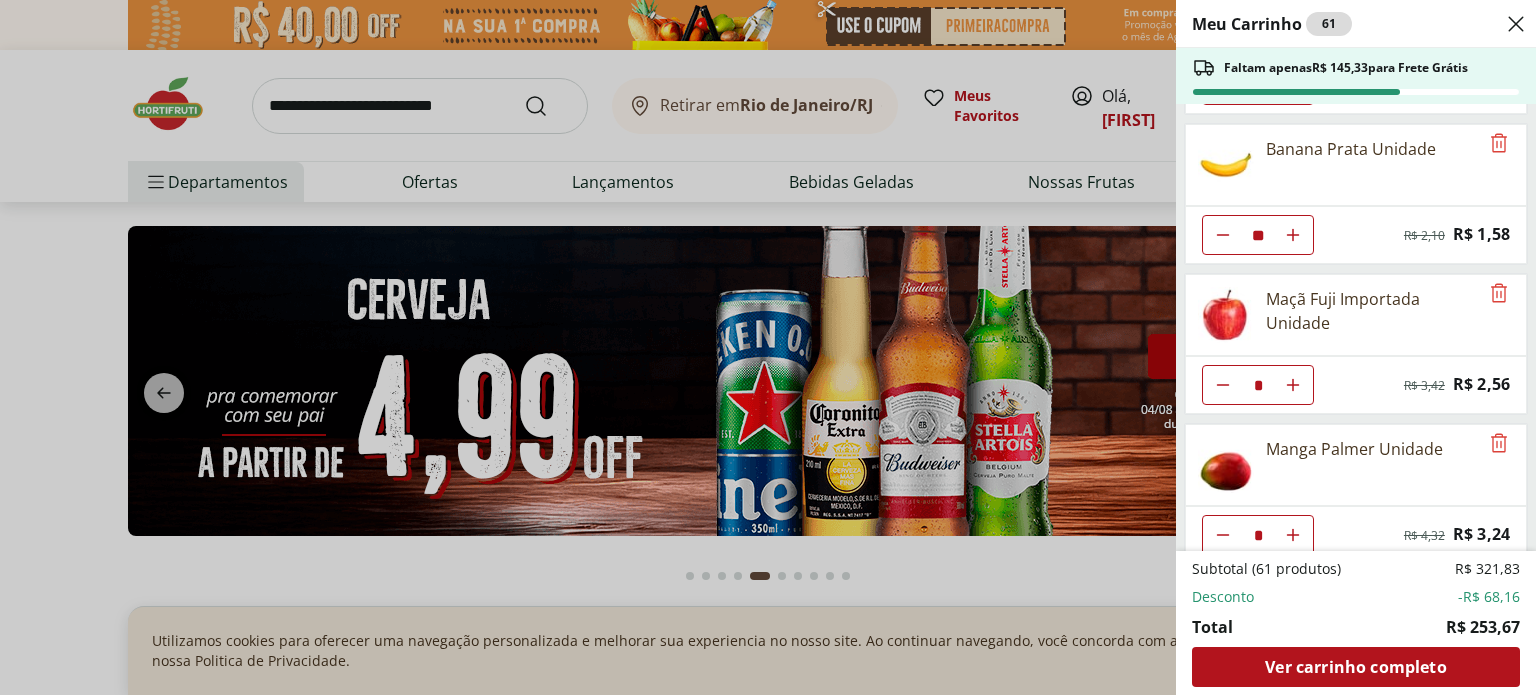 click 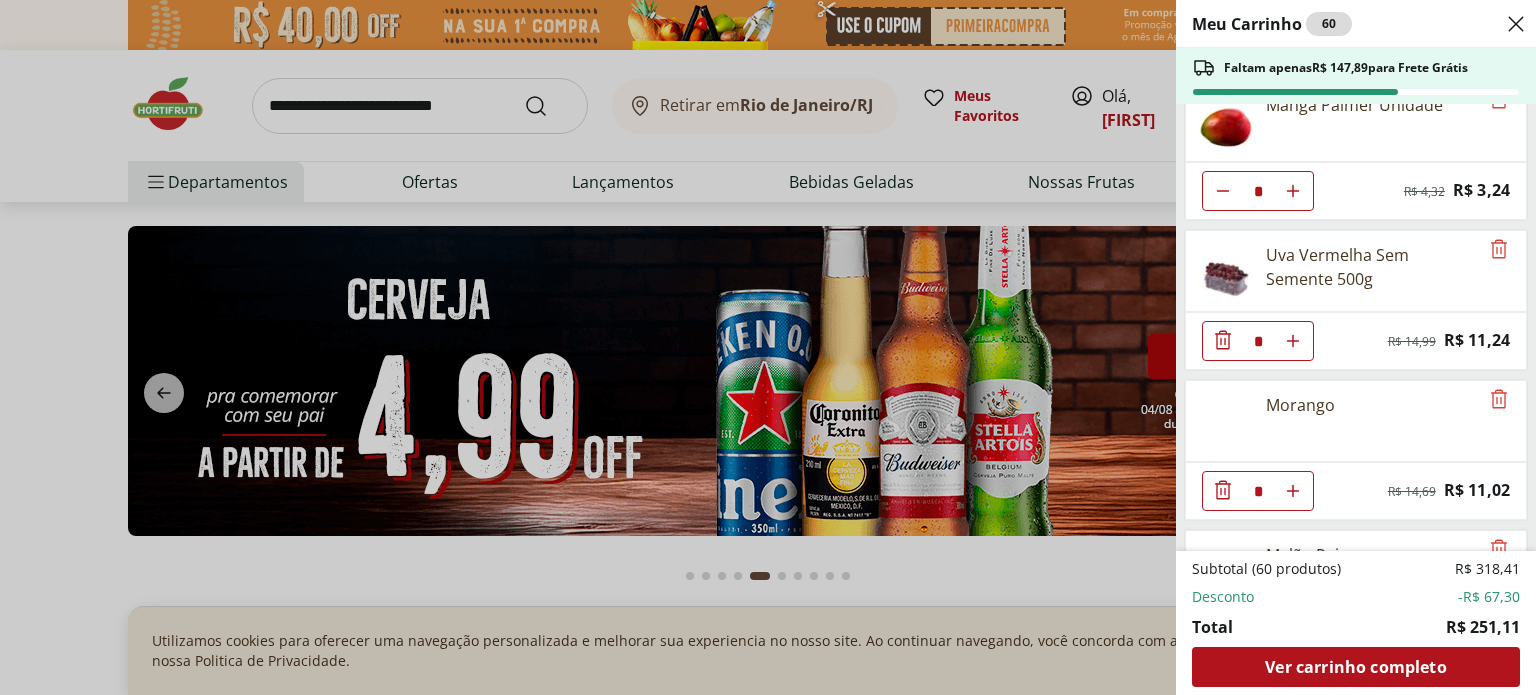 scroll, scrollTop: 638, scrollLeft: 0, axis: vertical 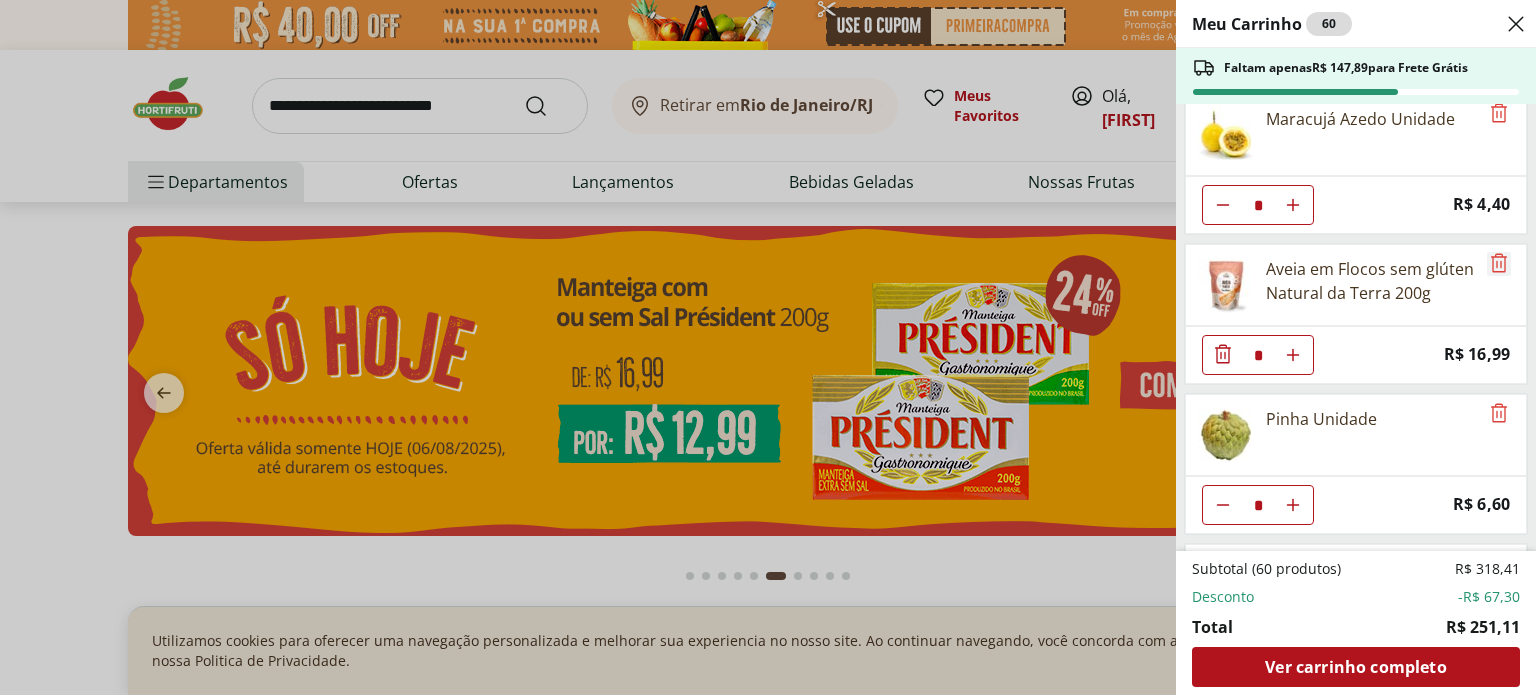 click 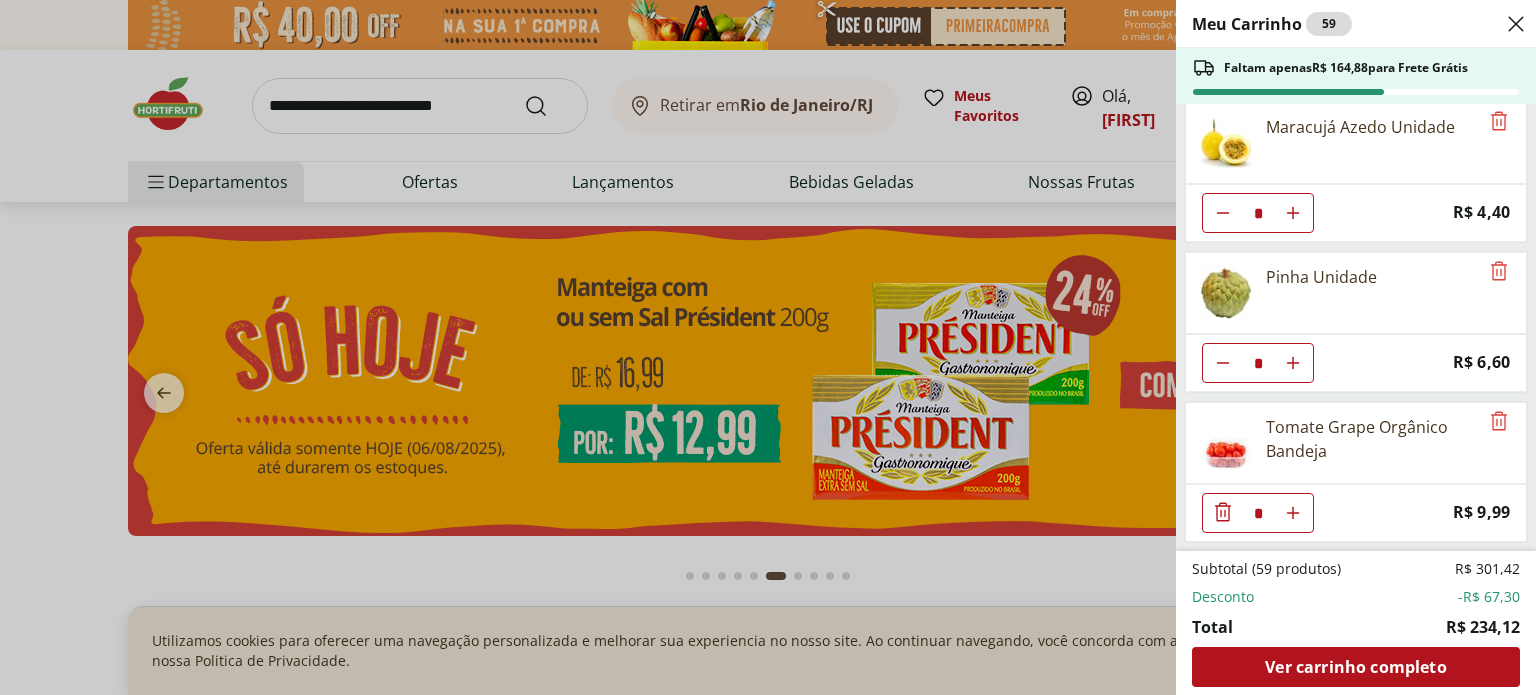 scroll, scrollTop: 2090, scrollLeft: 0, axis: vertical 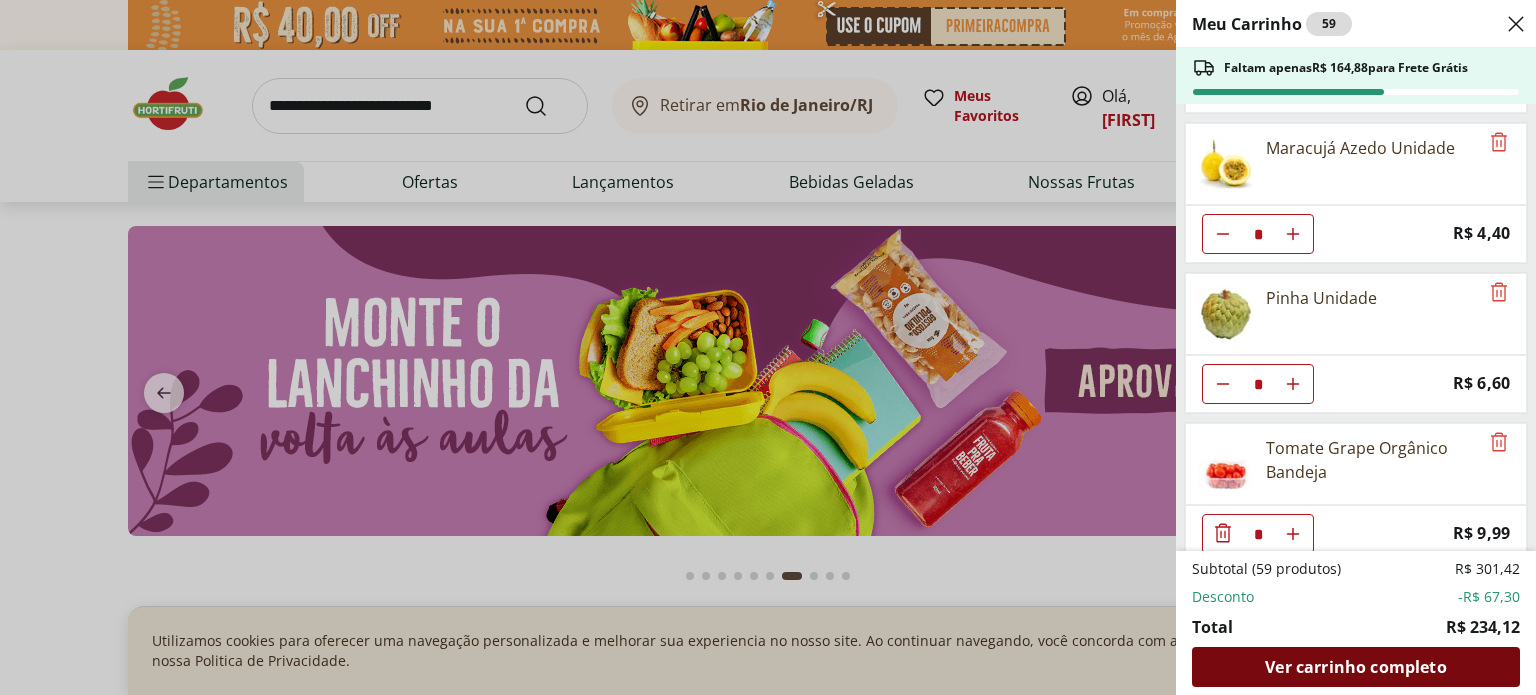 click on "Ver carrinho completo" at bounding box center (1355, 667) 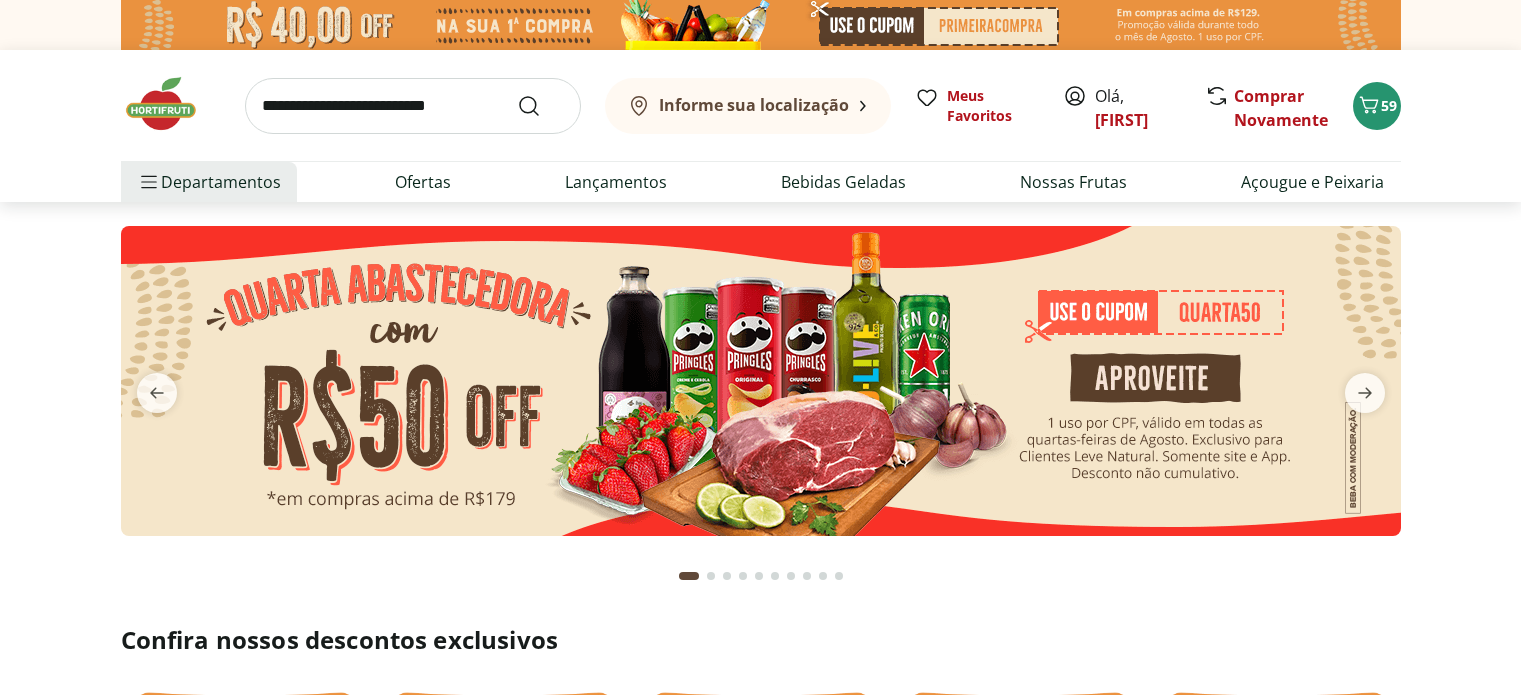 scroll, scrollTop: 0, scrollLeft: 0, axis: both 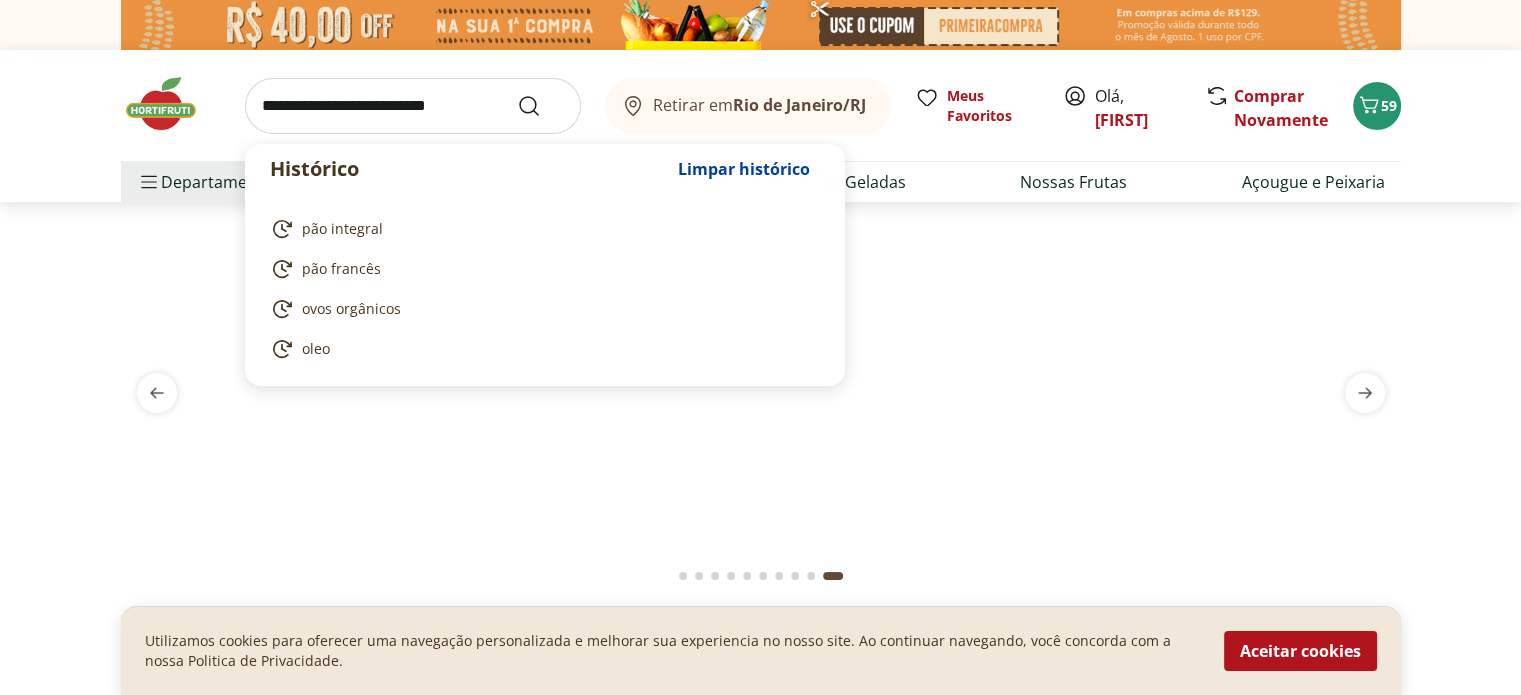 click at bounding box center [413, 106] 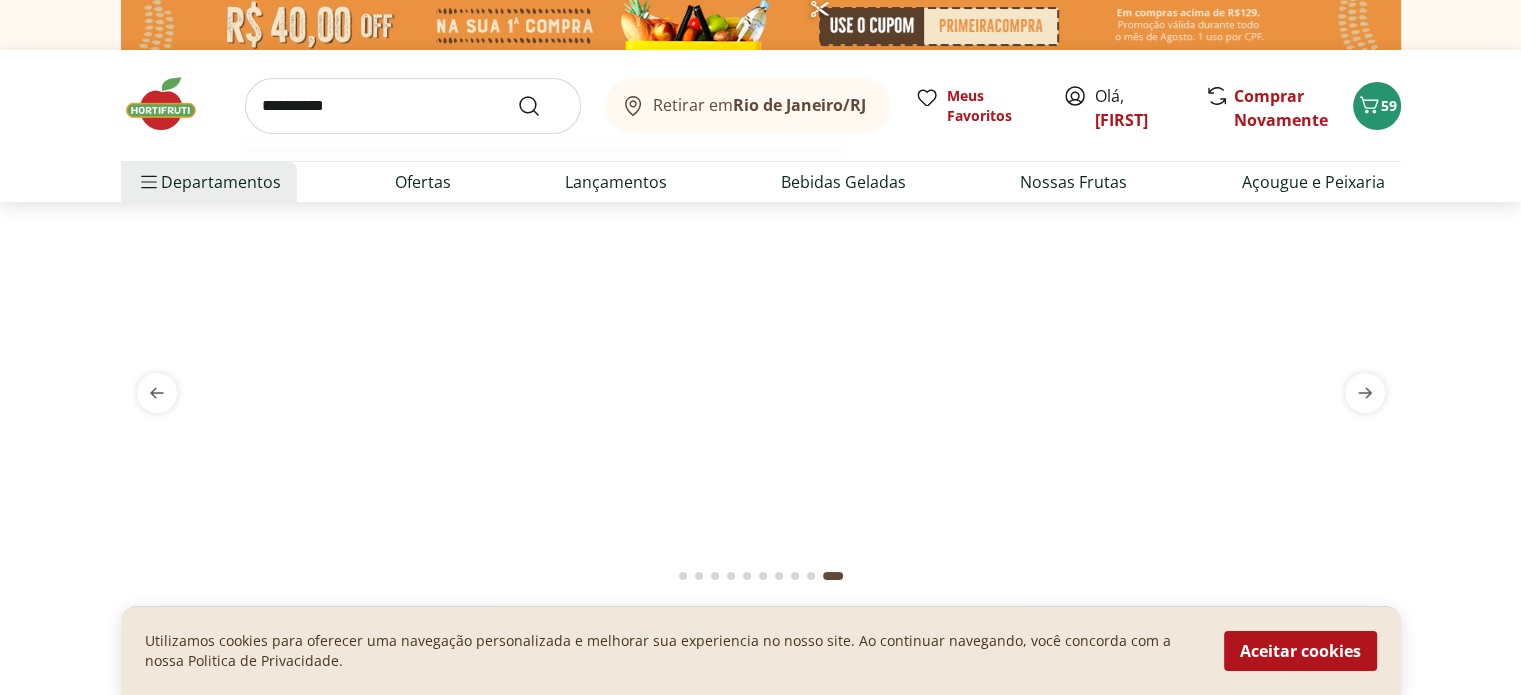 type on "**********" 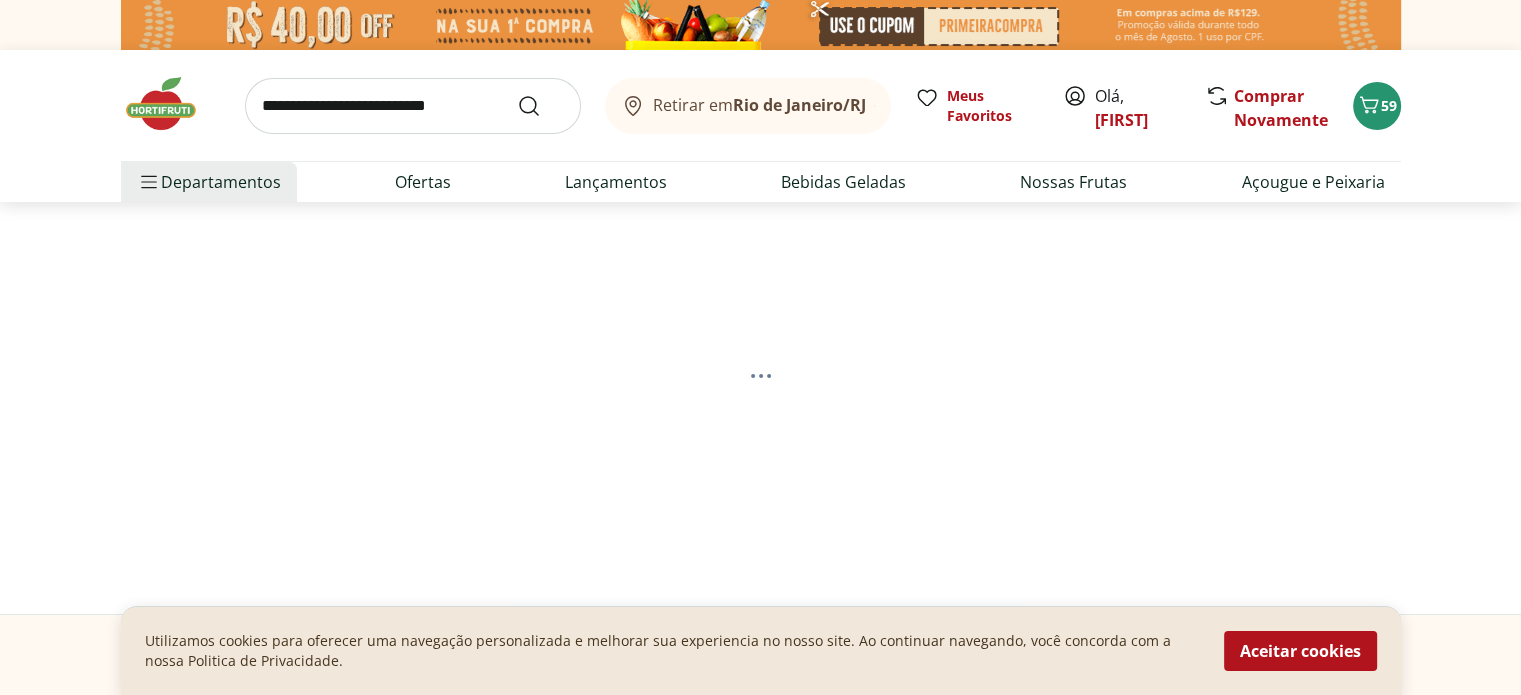 select on "**********" 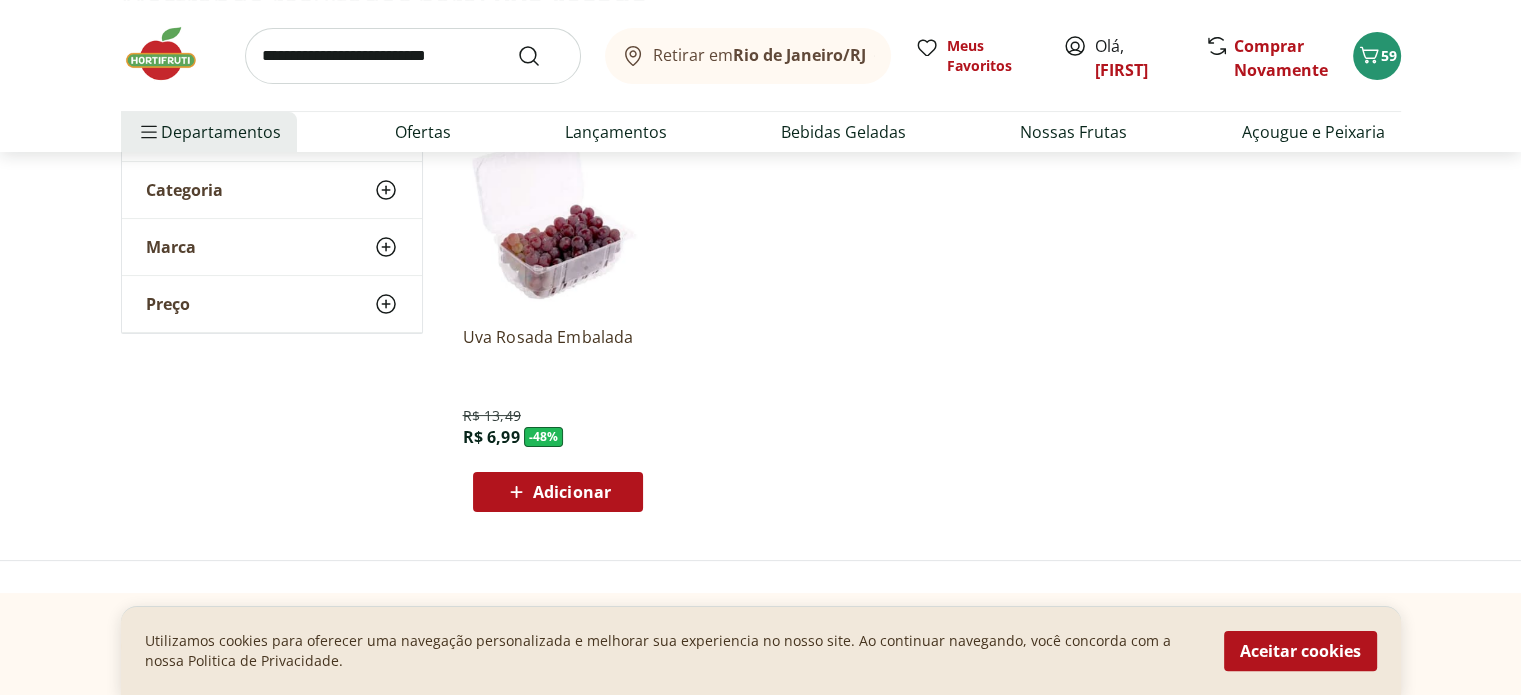 scroll, scrollTop: 243, scrollLeft: 0, axis: vertical 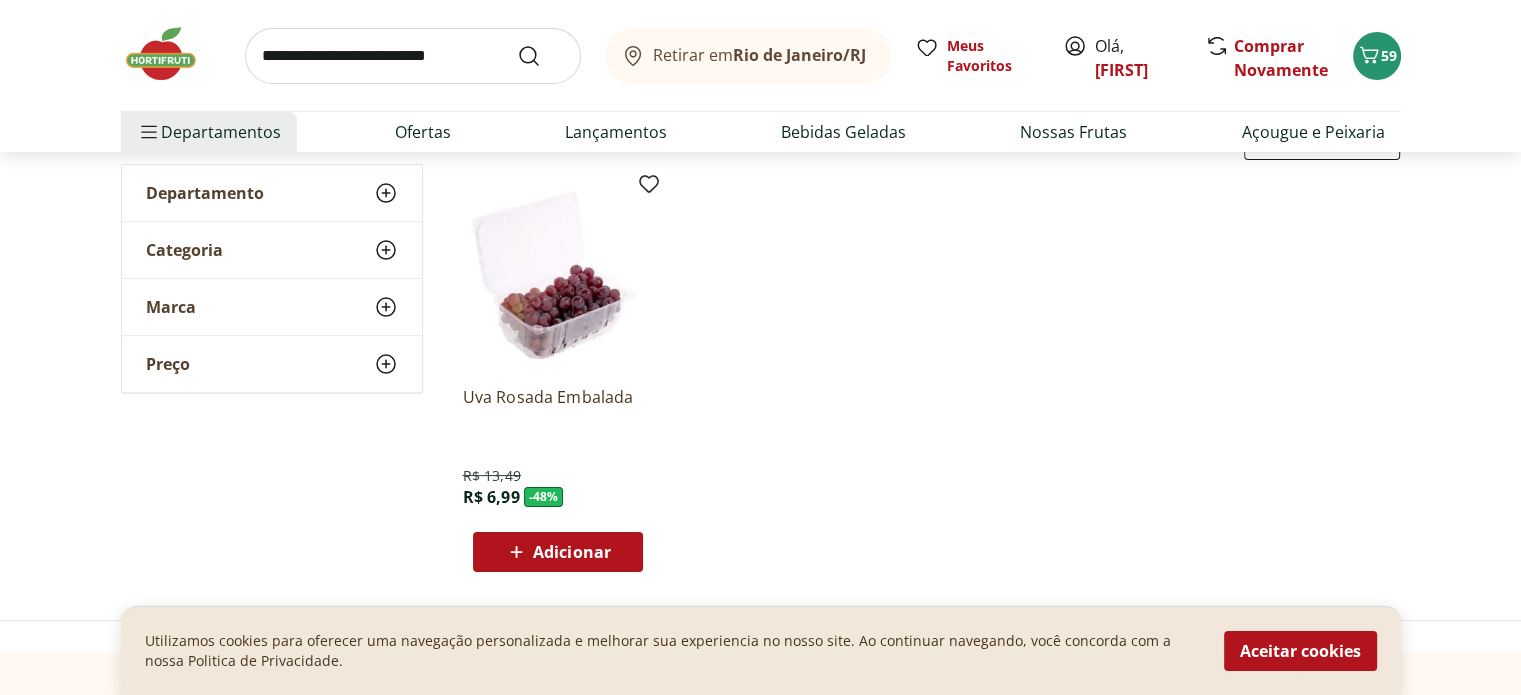 click on "Uva Rosada Embalada" at bounding box center [558, 408] 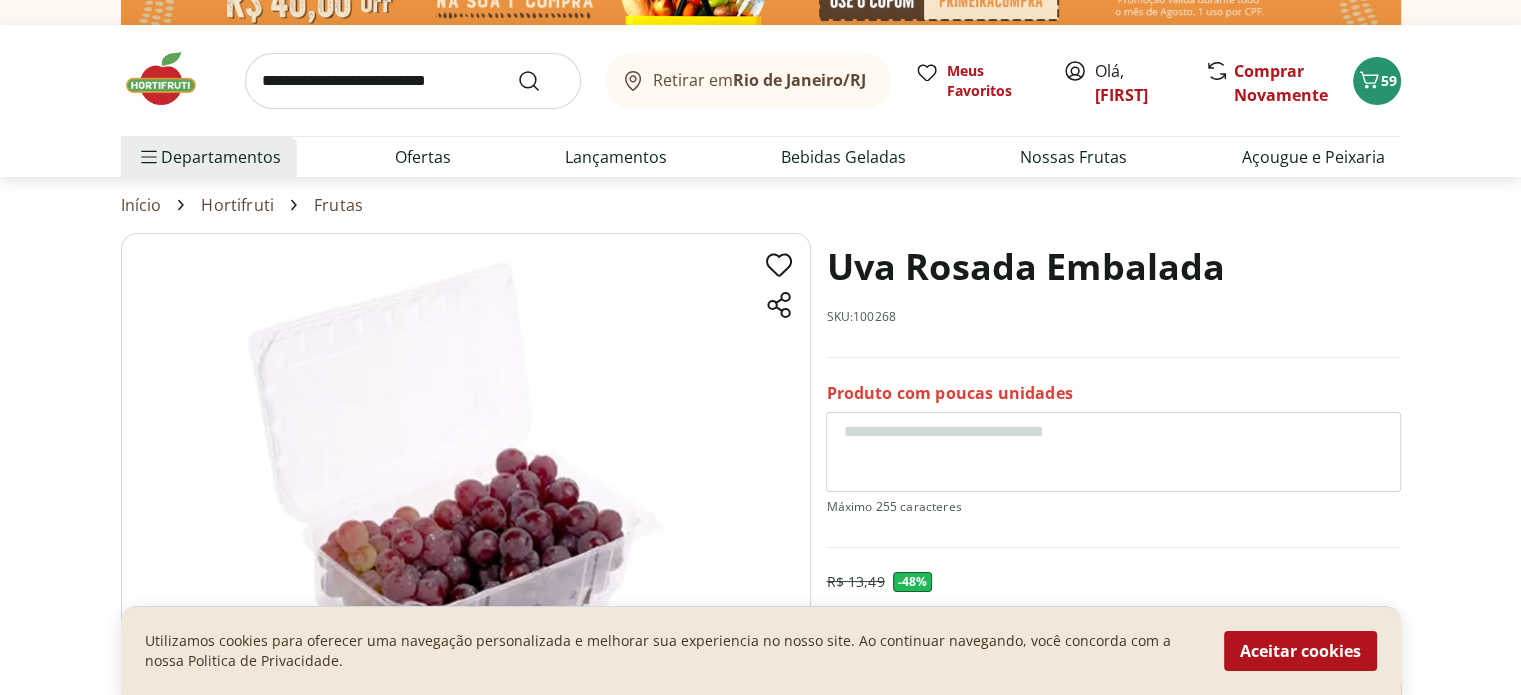 scroll, scrollTop: 0, scrollLeft: 0, axis: both 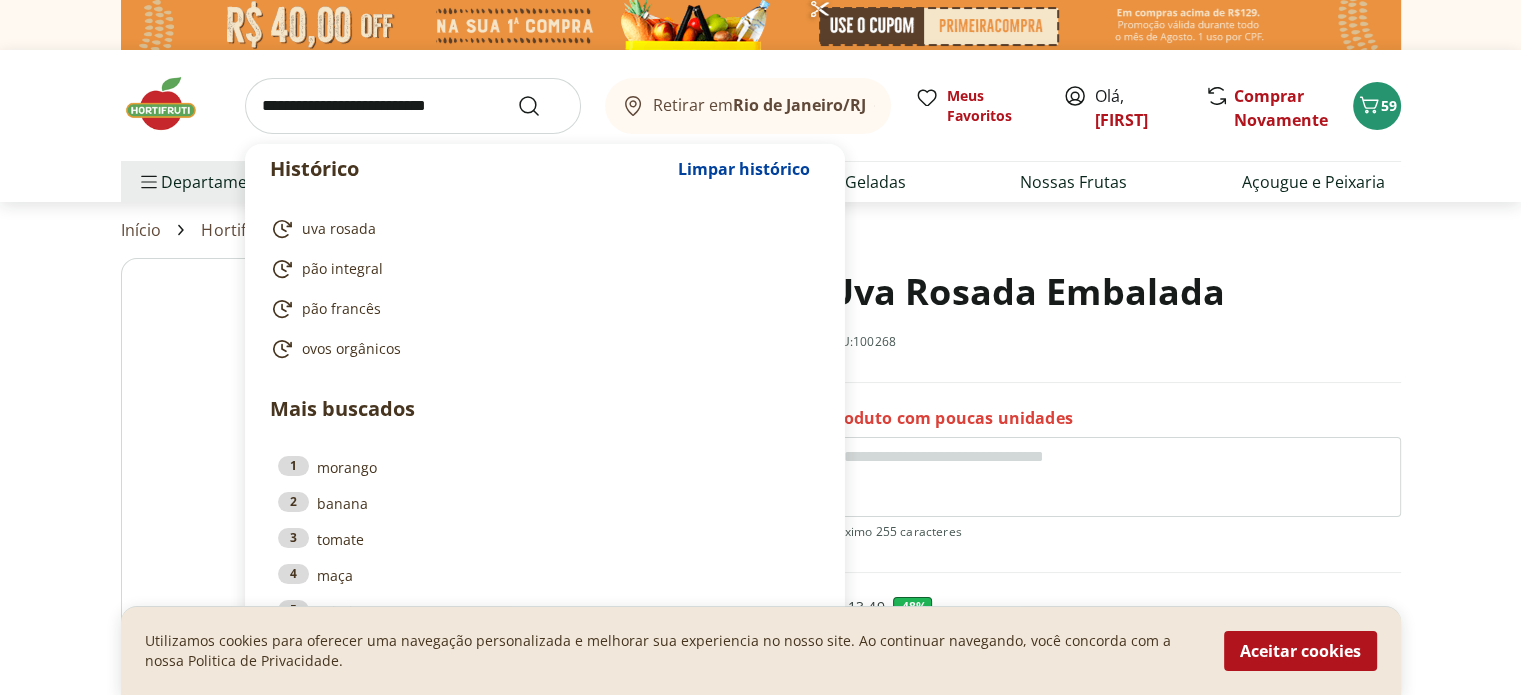 click at bounding box center (413, 106) 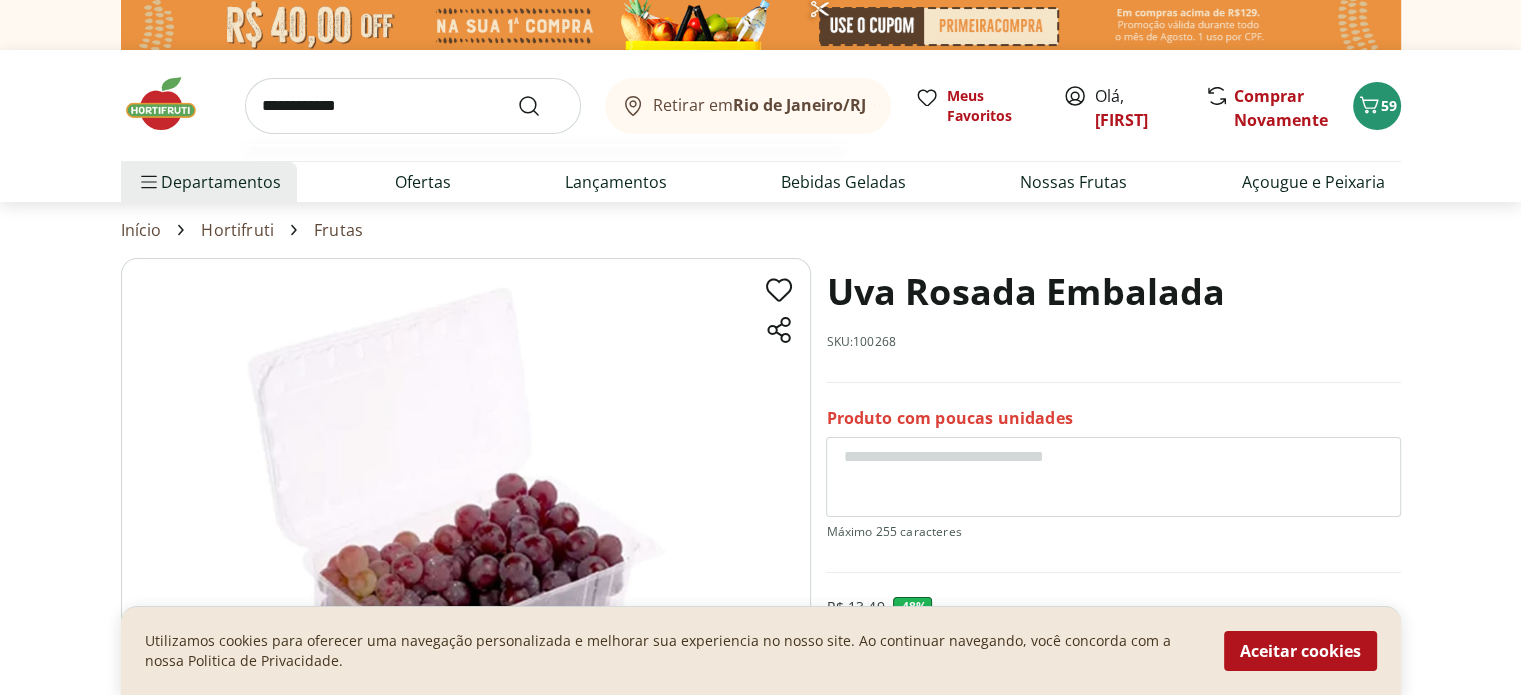 type on "**********" 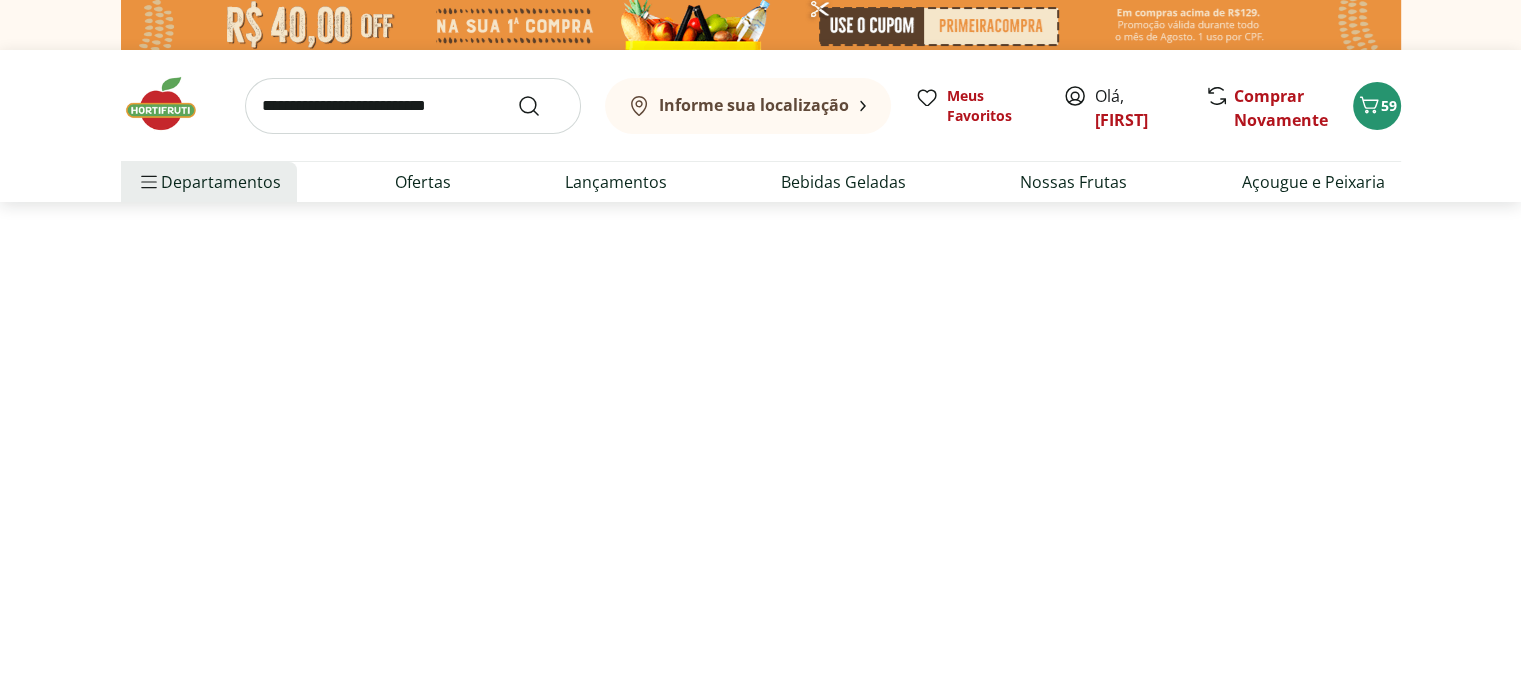 select on "**********" 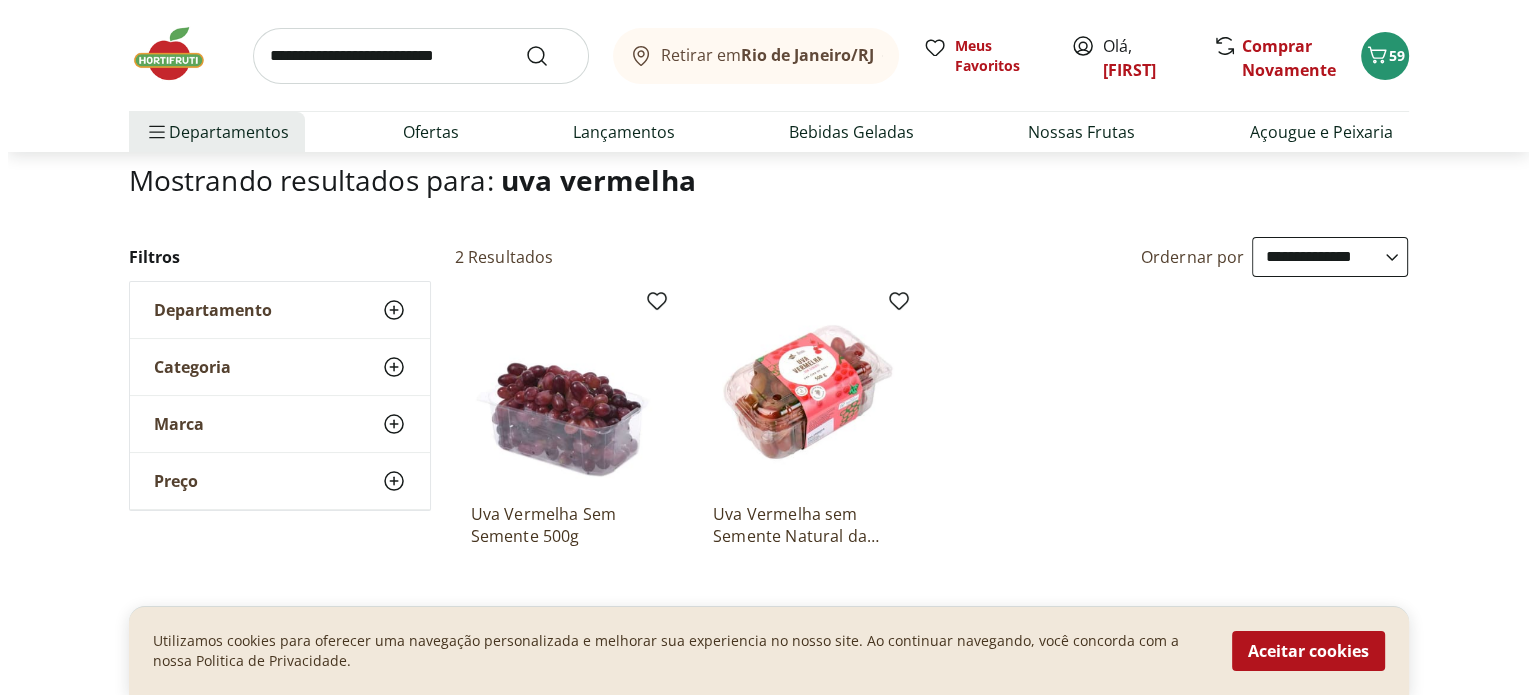 scroll, scrollTop: 120, scrollLeft: 0, axis: vertical 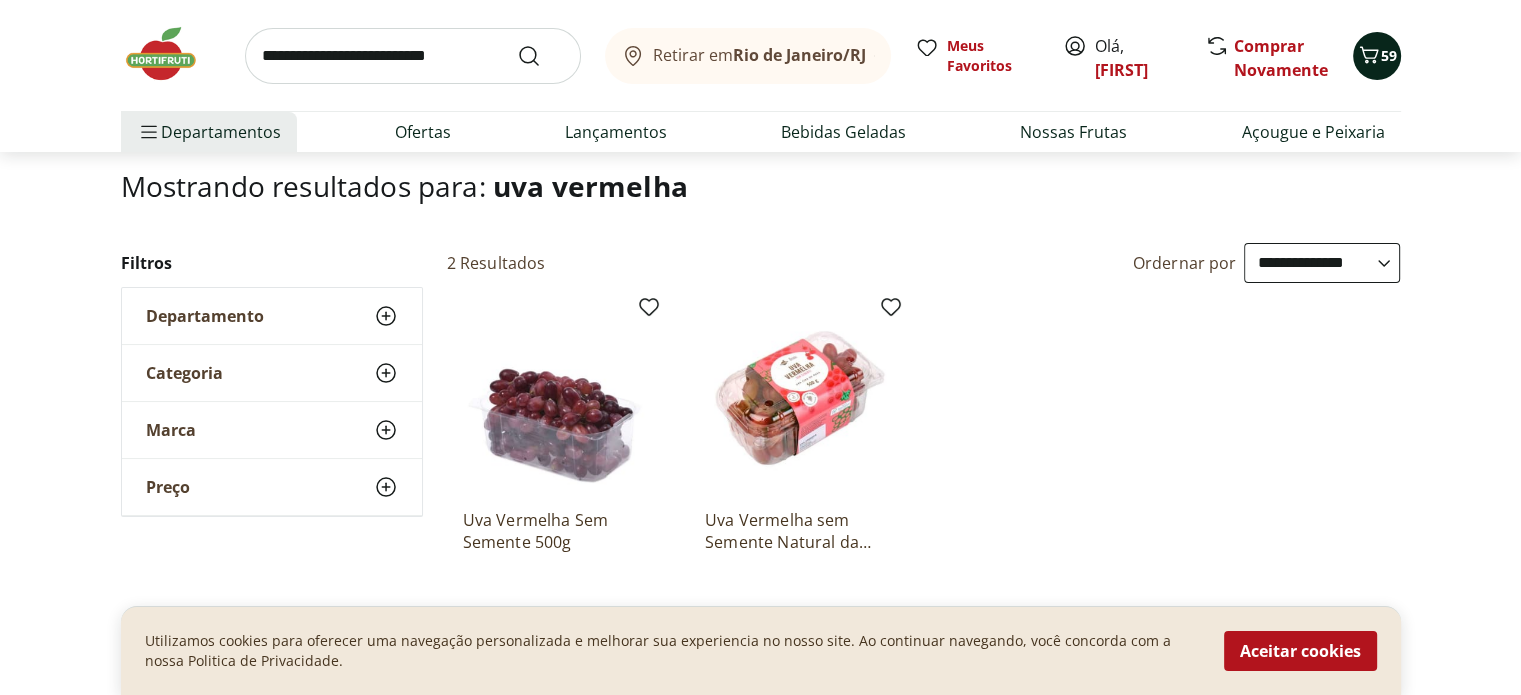click on "59" at bounding box center (1389, 55) 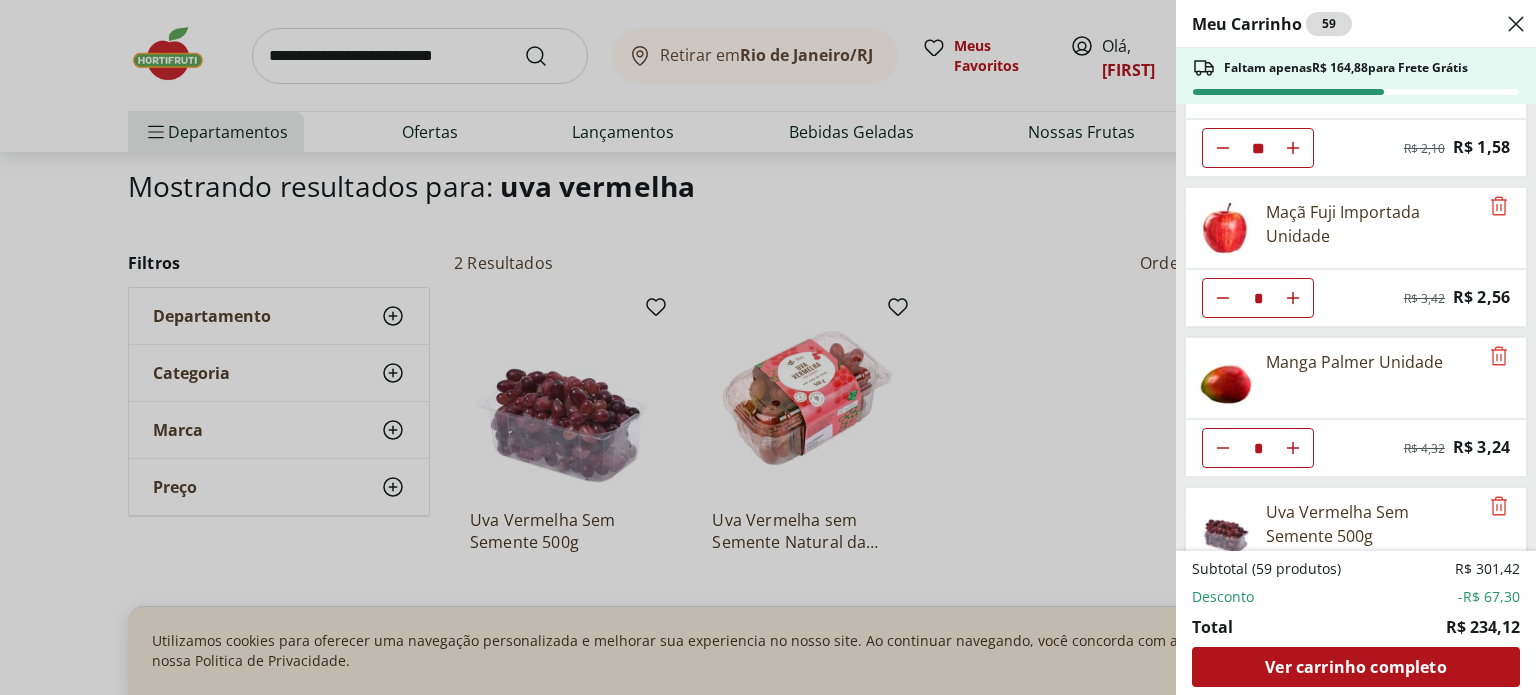 scroll, scrollTop: 386, scrollLeft: 0, axis: vertical 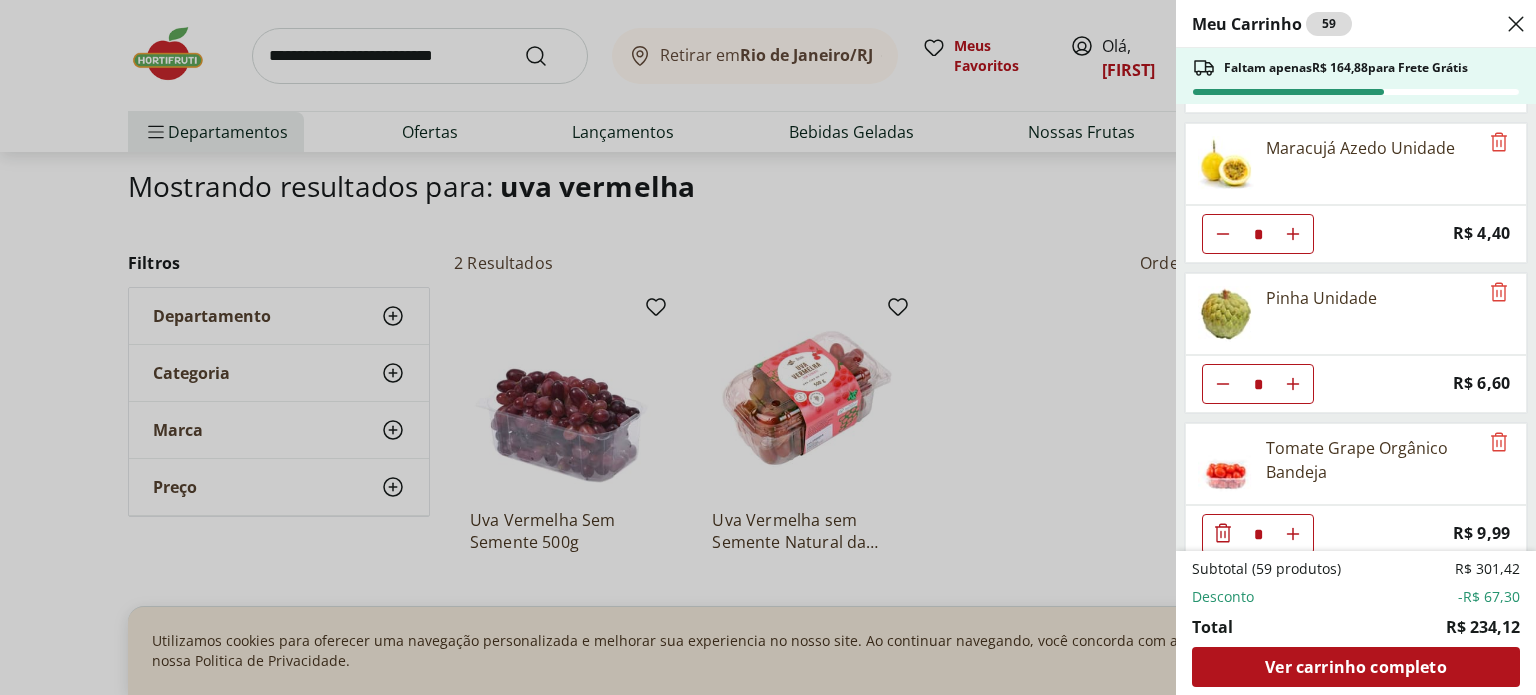 click on "Meu Carrinho 59 Faltam apenas  R$ 164,88  para Frete Grátis Ovos Orgânicos  Caipira Grandes Fazenda da Toca com 10 unidades * Original price: R$ 19,99 Price: R$ 14,99 Pão Frances * Original price: R$ 1,49 Price: R$ 1,12 Banana Prata Unidade ** Original price: R$ 2,10 Price: R$ 1,58 Maçã Fuji Importada Unidade * Original price: R$ 3,42 Price: R$ 2,56 Manga Palmer Unidade * Original price: R$ 4,32 Price: R$ 3,24 Uva Vermelha Sem Semente 500g * Original price: R$ 14,99 Price: R$ 11,24 Morango * Original price: R$ 14,69 Price: R$ 11,02 Melão Rei * Original price: R$ 39,98 Price: R$ 29,98 Mexerica Importada * Original price: R$ 2,29 Price: R$ 1,72 Queijo Minas Padrão Verde Campo Unidade * Original price: R$ 47,45 Price: R$ 35,59 FARINHA DE MANDIOCA EXTRA GRANFINO 1KG * Original price: R$ 8,19 Price: R$ 6,14 Batata Inglesa Unidade * Original price: R$ 1,12 Price: R$ 0,84 Brócolis Americano Orgânico Bandeja * Original price: R$ 12,99 Price: R$ 9,74 Tomate Italiano unidade * Price:" at bounding box center [768, 347] 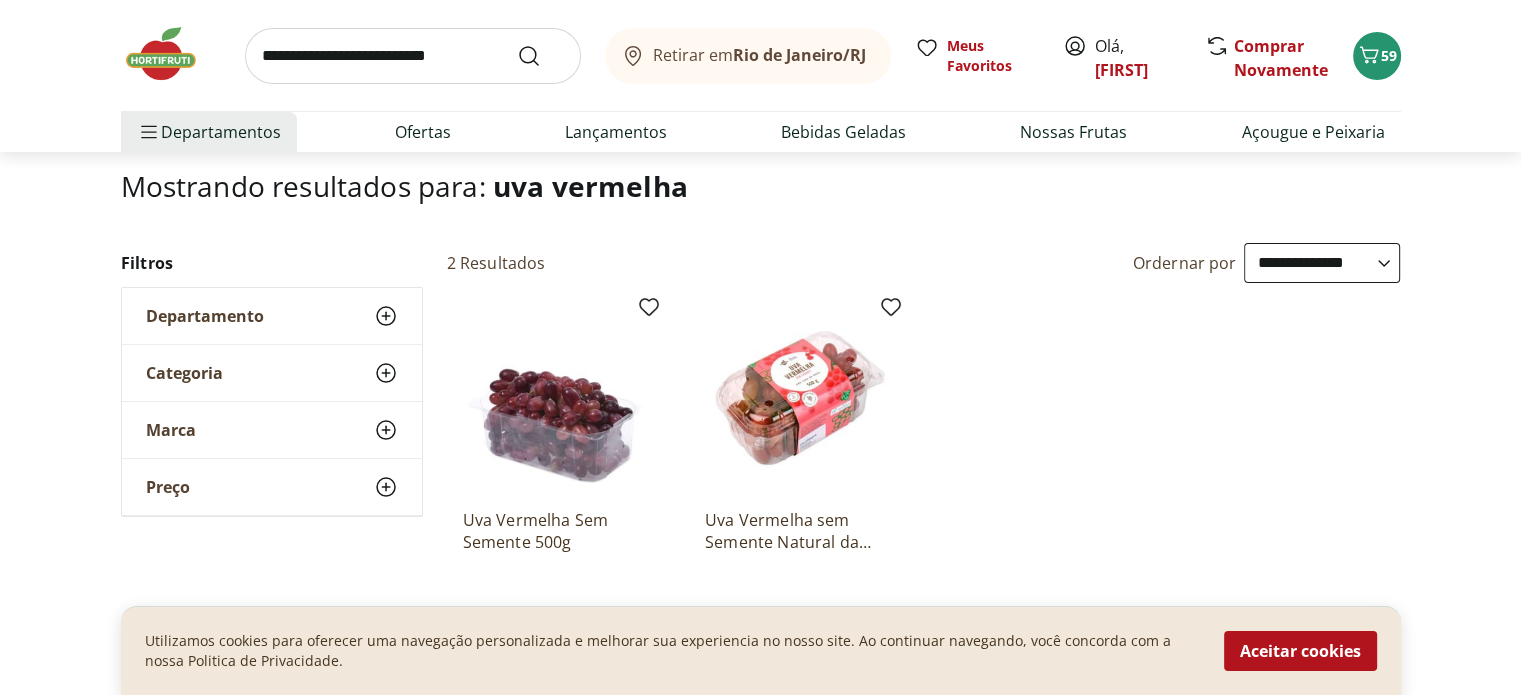 click at bounding box center [171, 54] 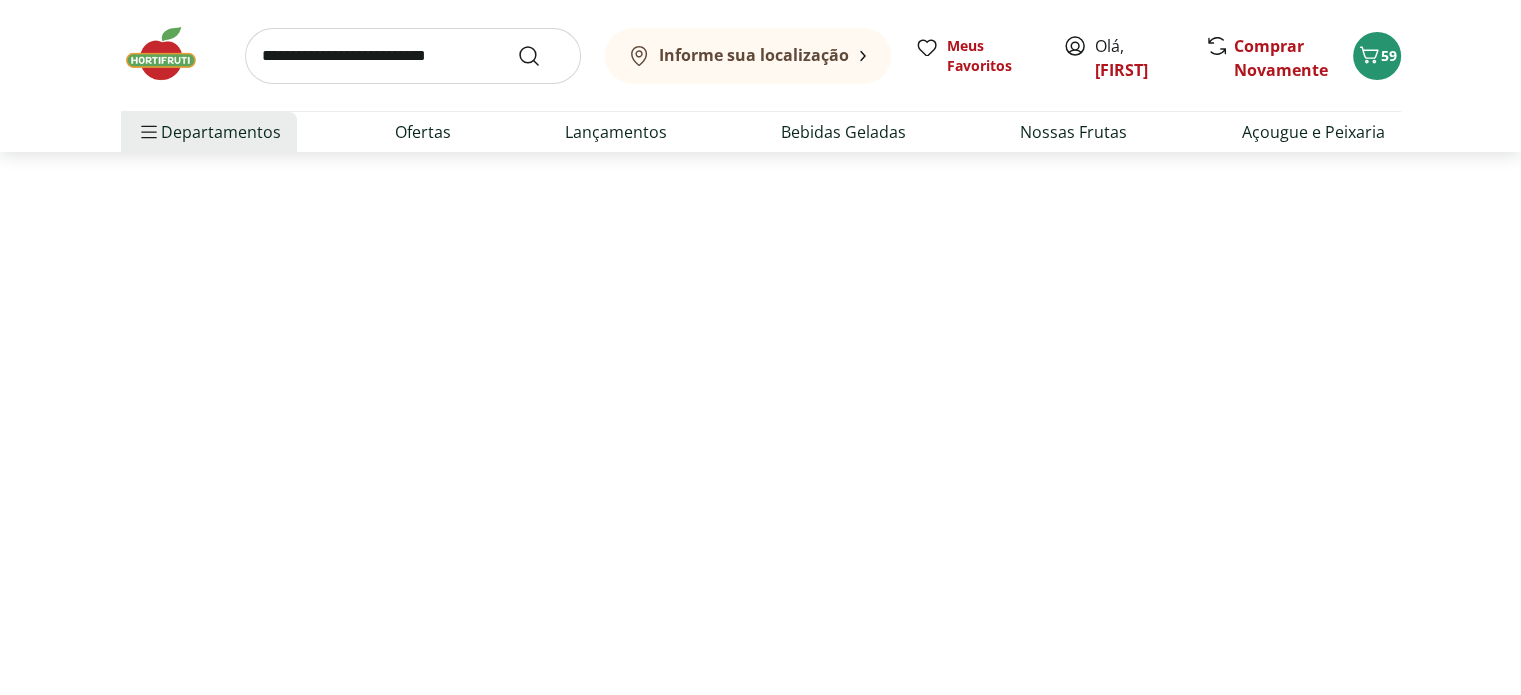 scroll, scrollTop: 0, scrollLeft: 0, axis: both 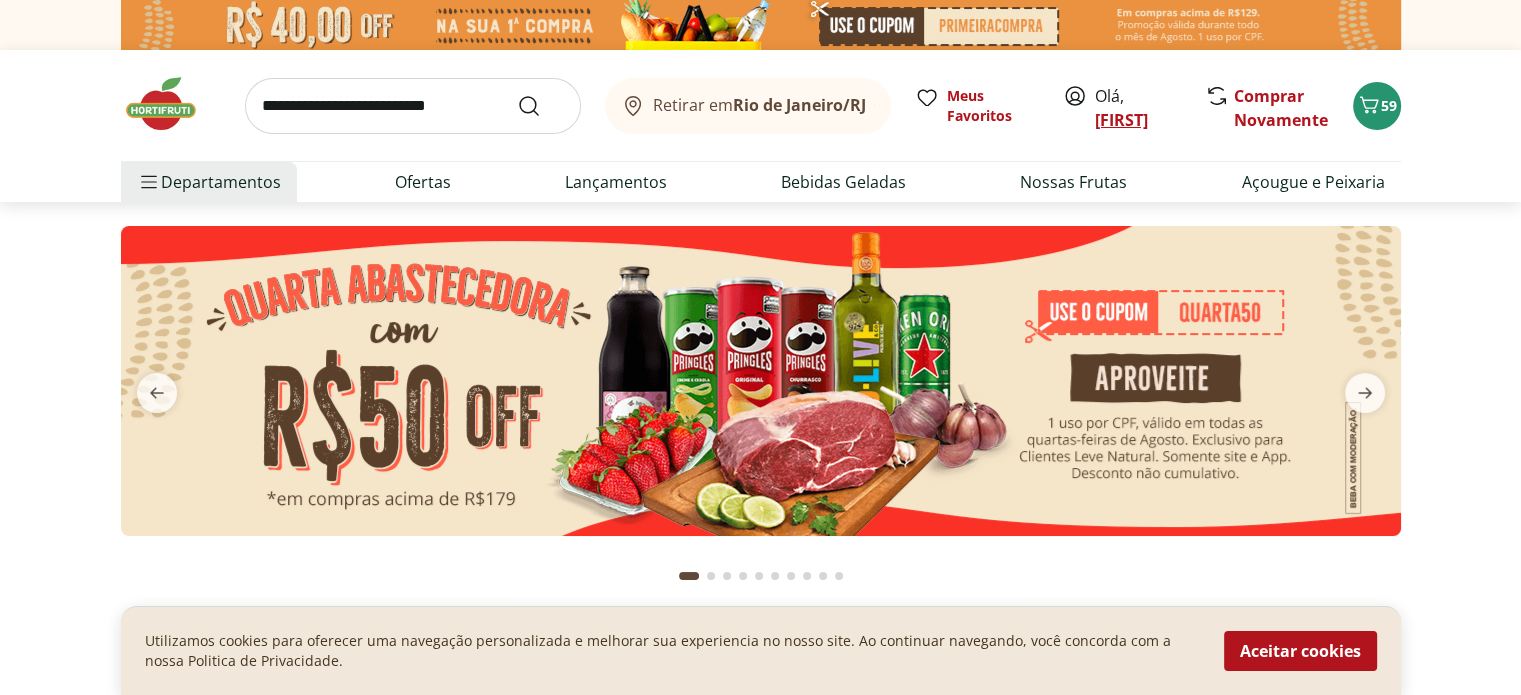 click on "[FIRST]" at bounding box center [1121, 120] 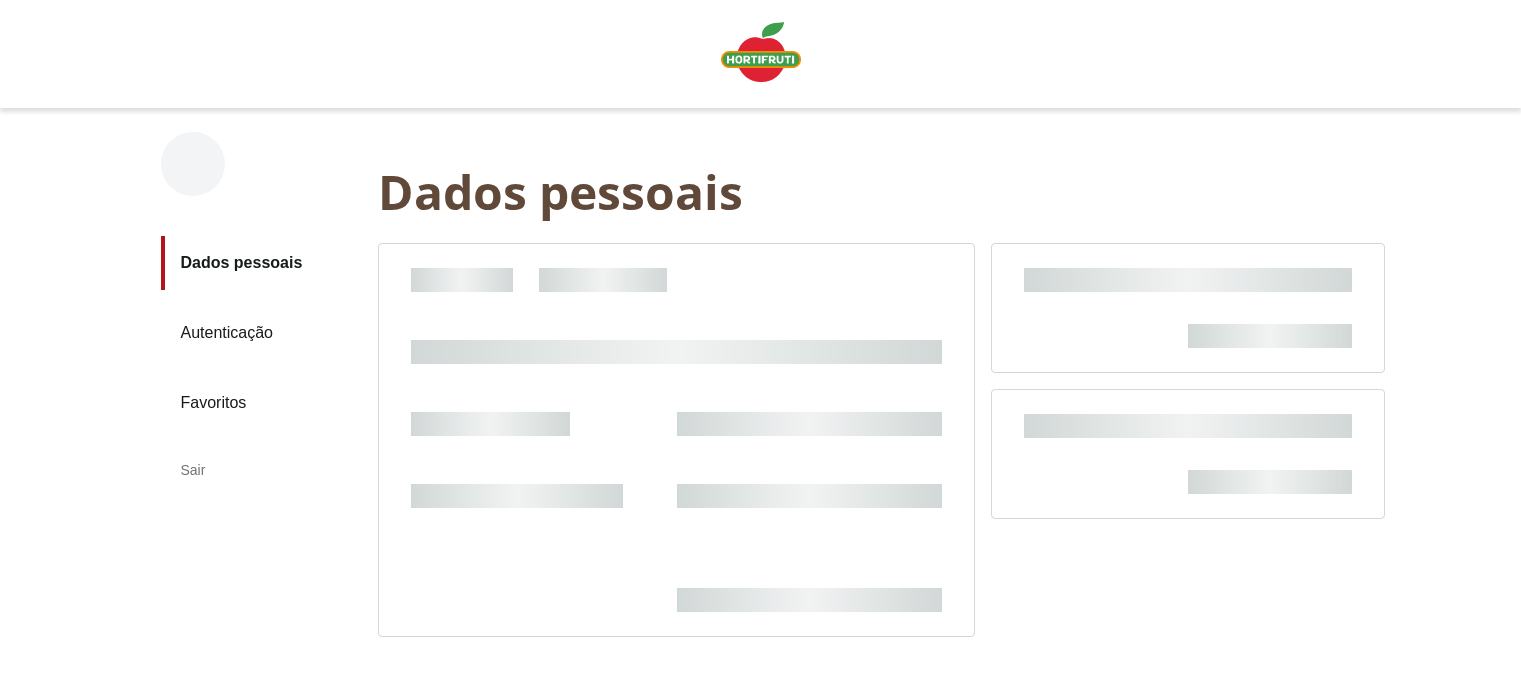 scroll, scrollTop: 0, scrollLeft: 0, axis: both 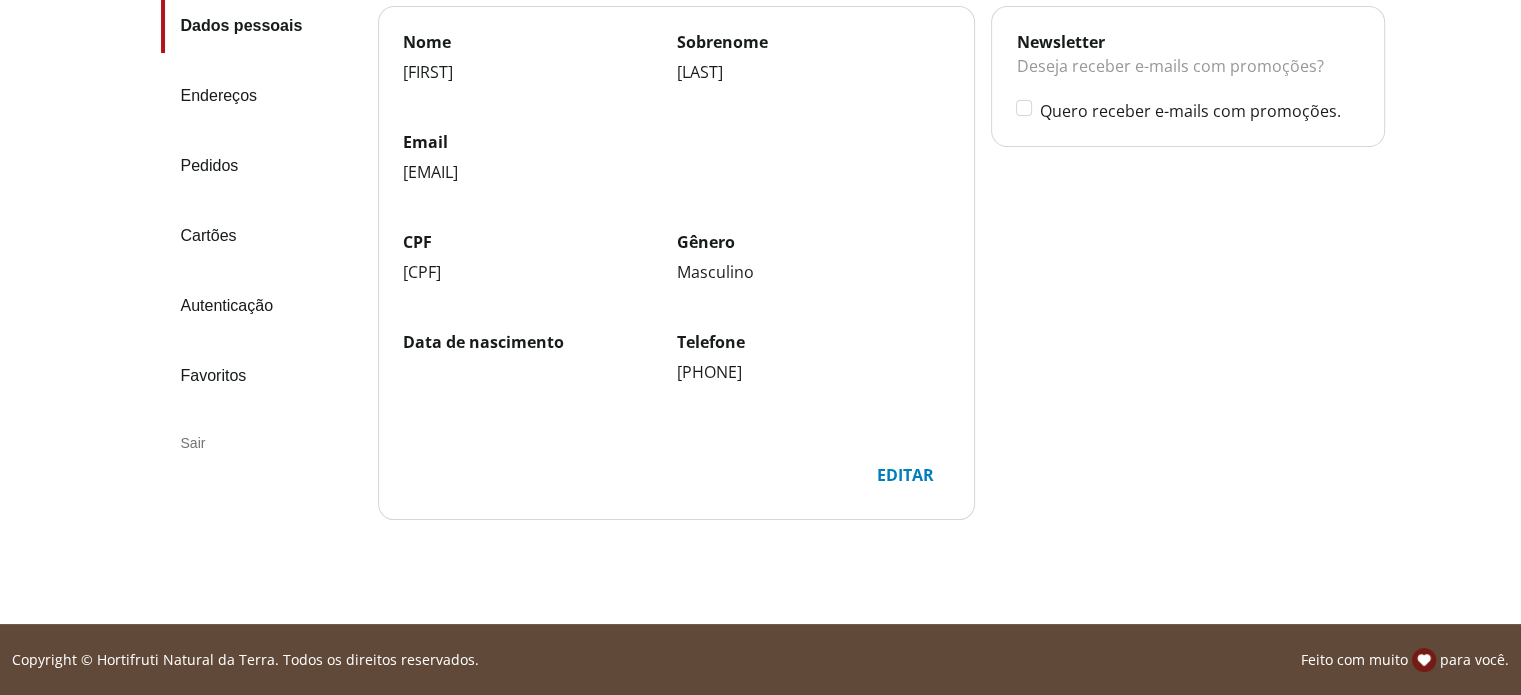 click on "Editar" at bounding box center [904, 475] 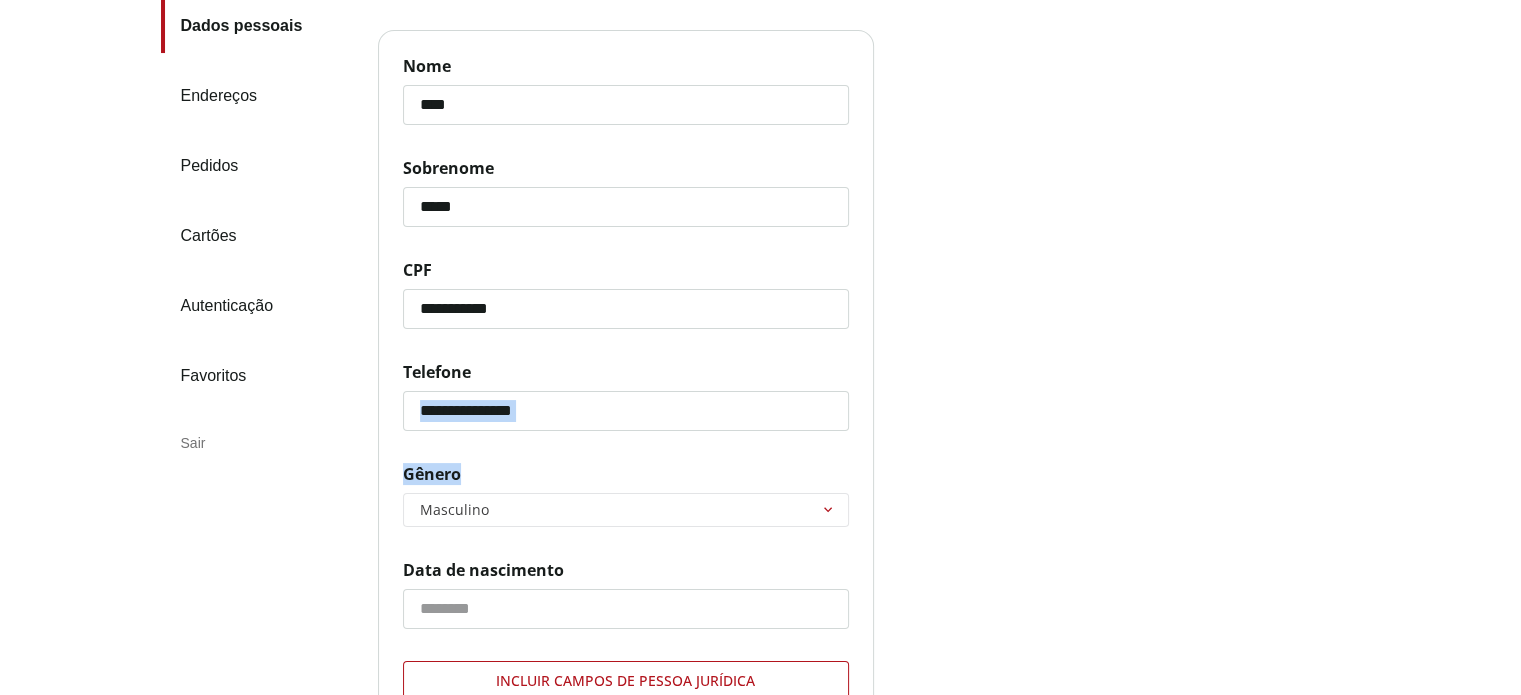 drag, startPoint x: 903, startPoint y: 475, endPoint x: 1064, endPoint y: 410, distance: 173.62604 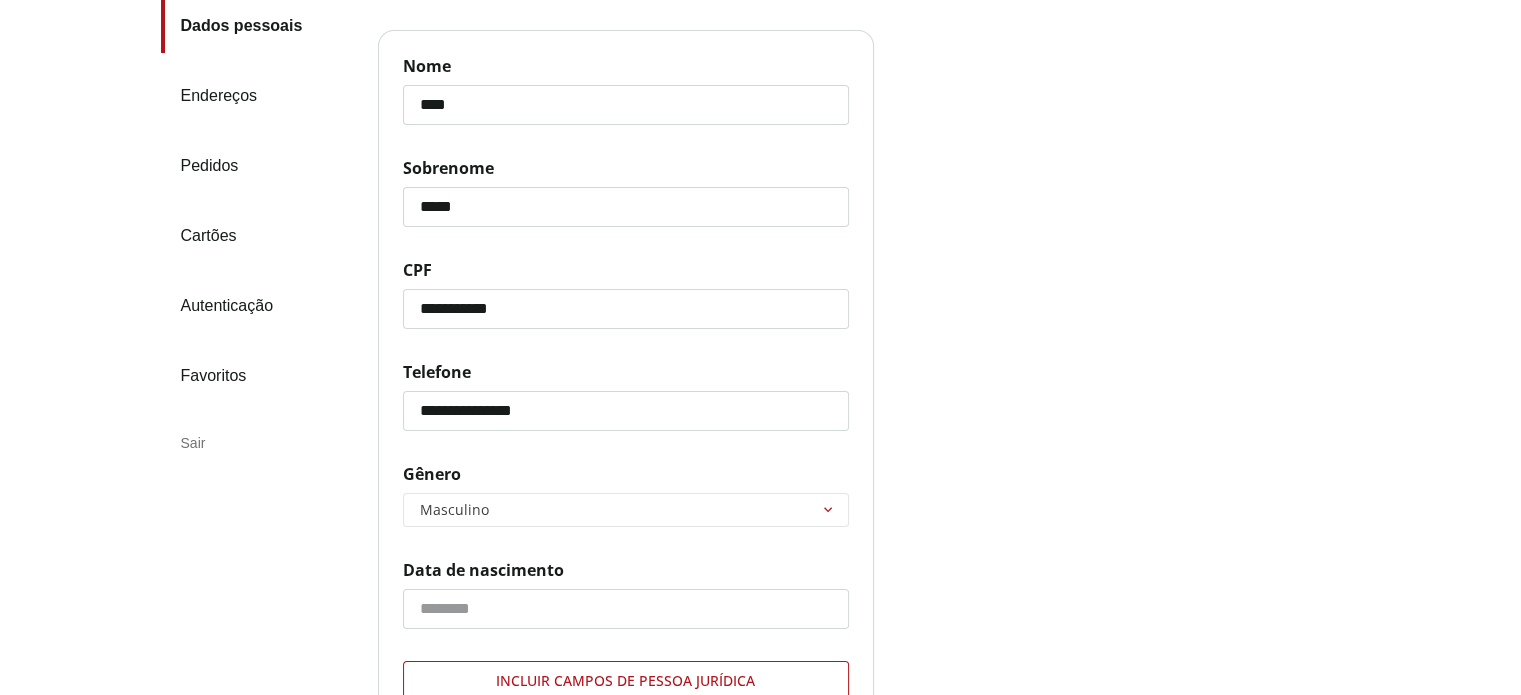 click on "**********" 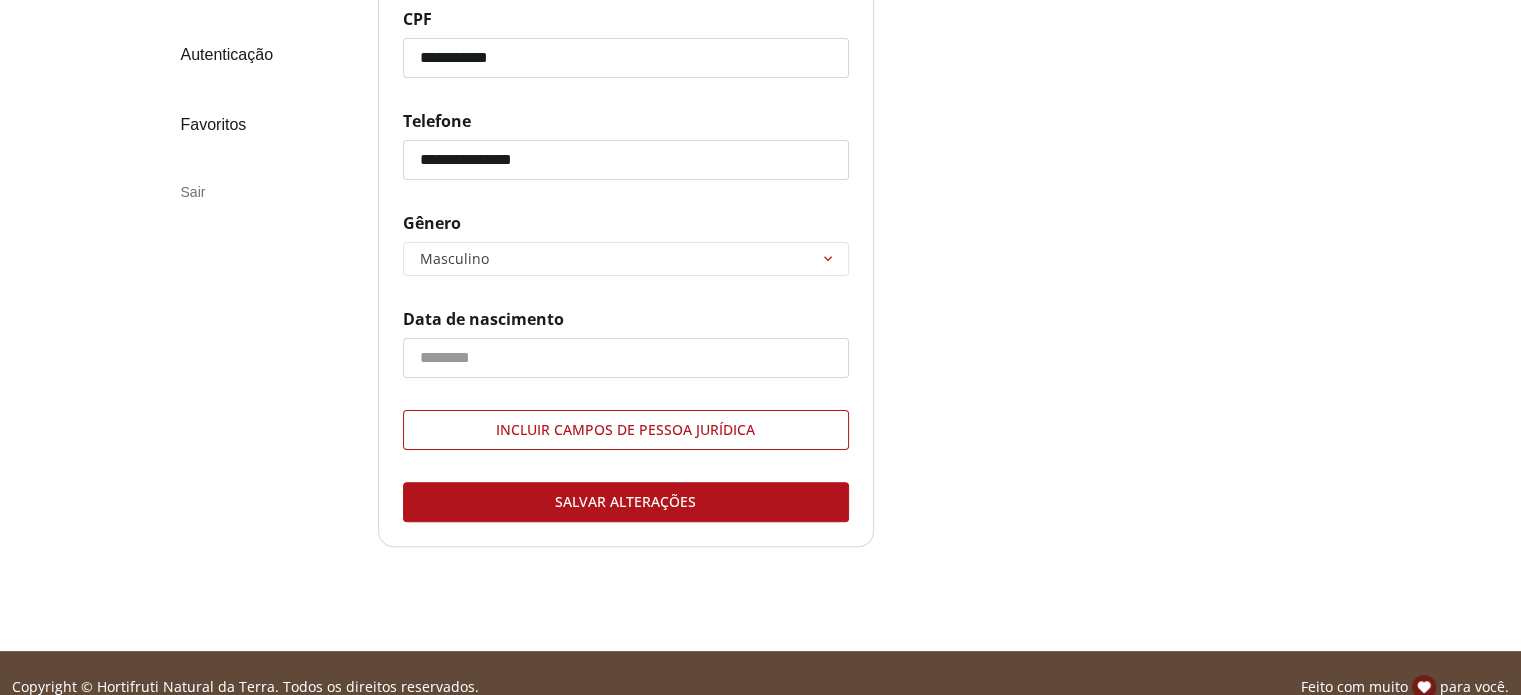 scroll, scrollTop: 508, scrollLeft: 0, axis: vertical 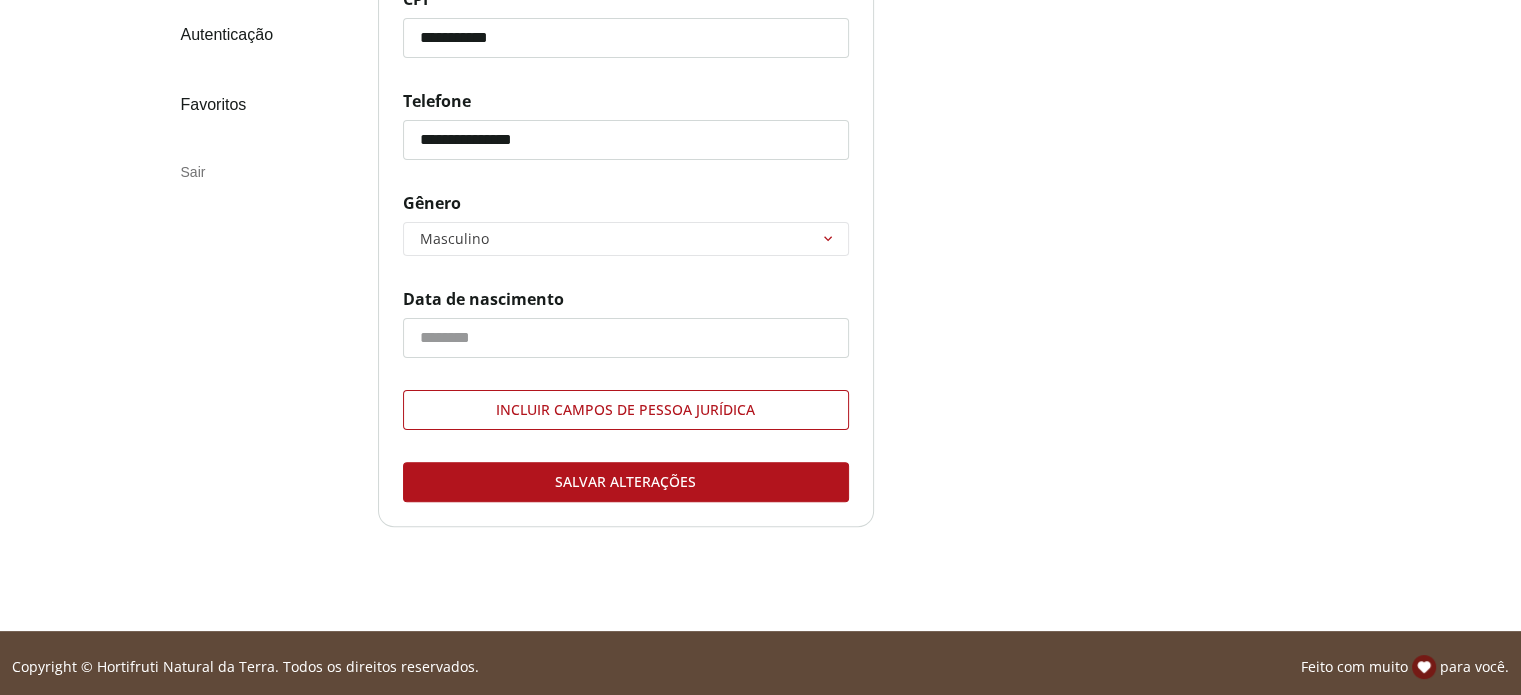 type on "**********" 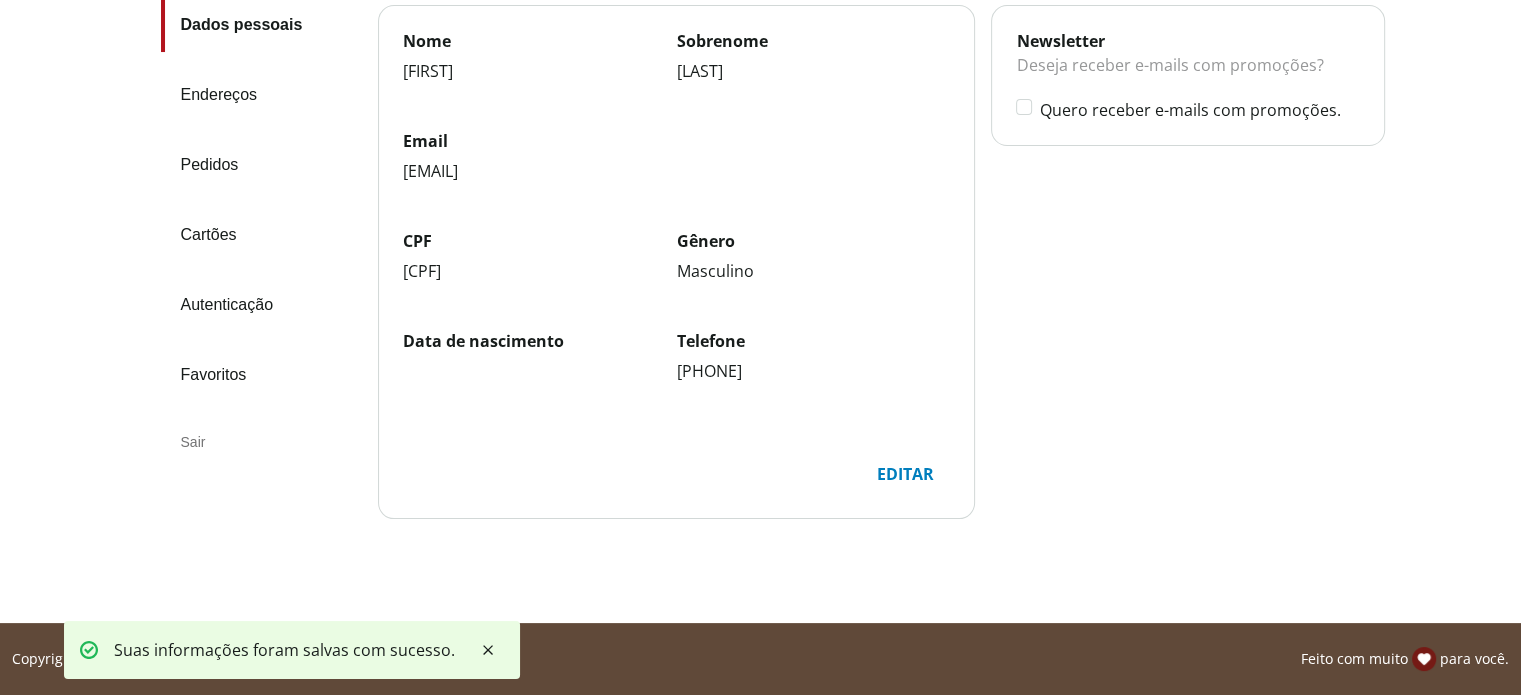 scroll, scrollTop: 237, scrollLeft: 0, axis: vertical 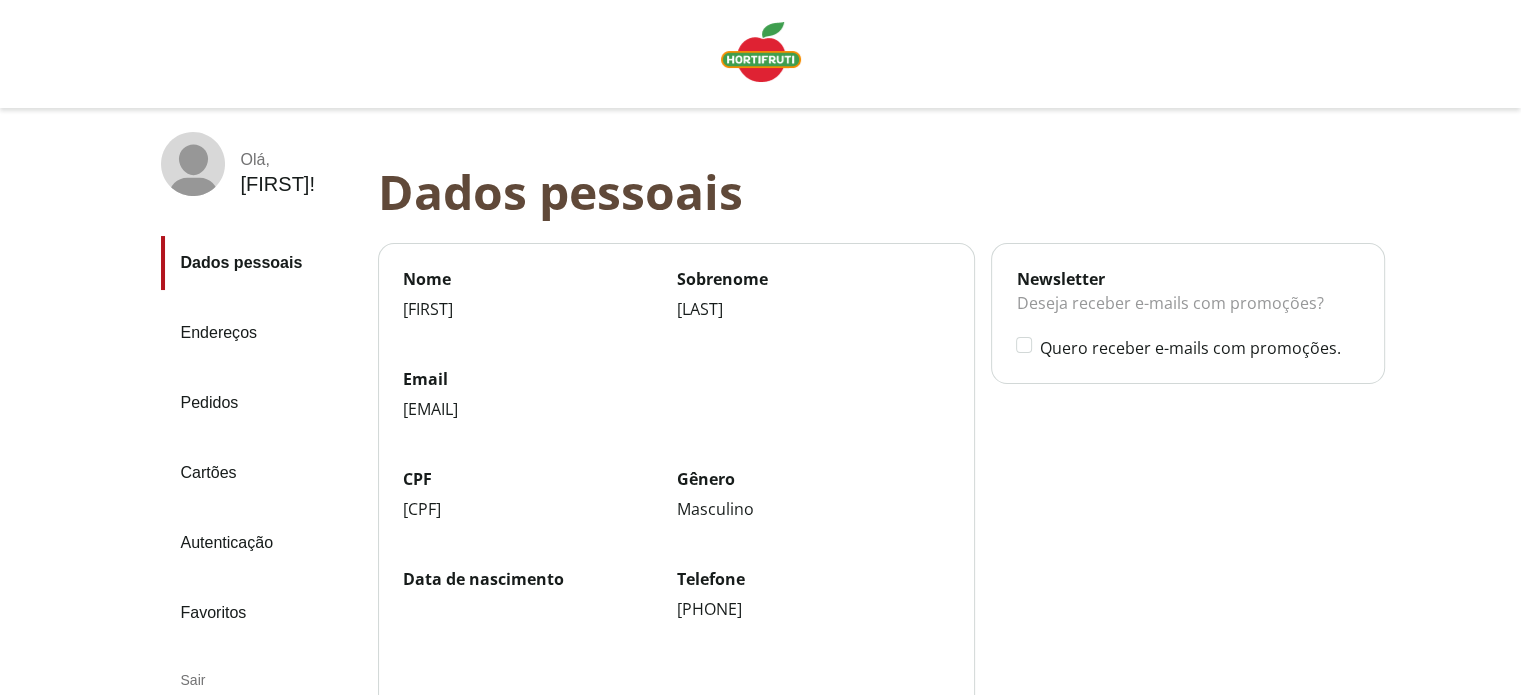 click 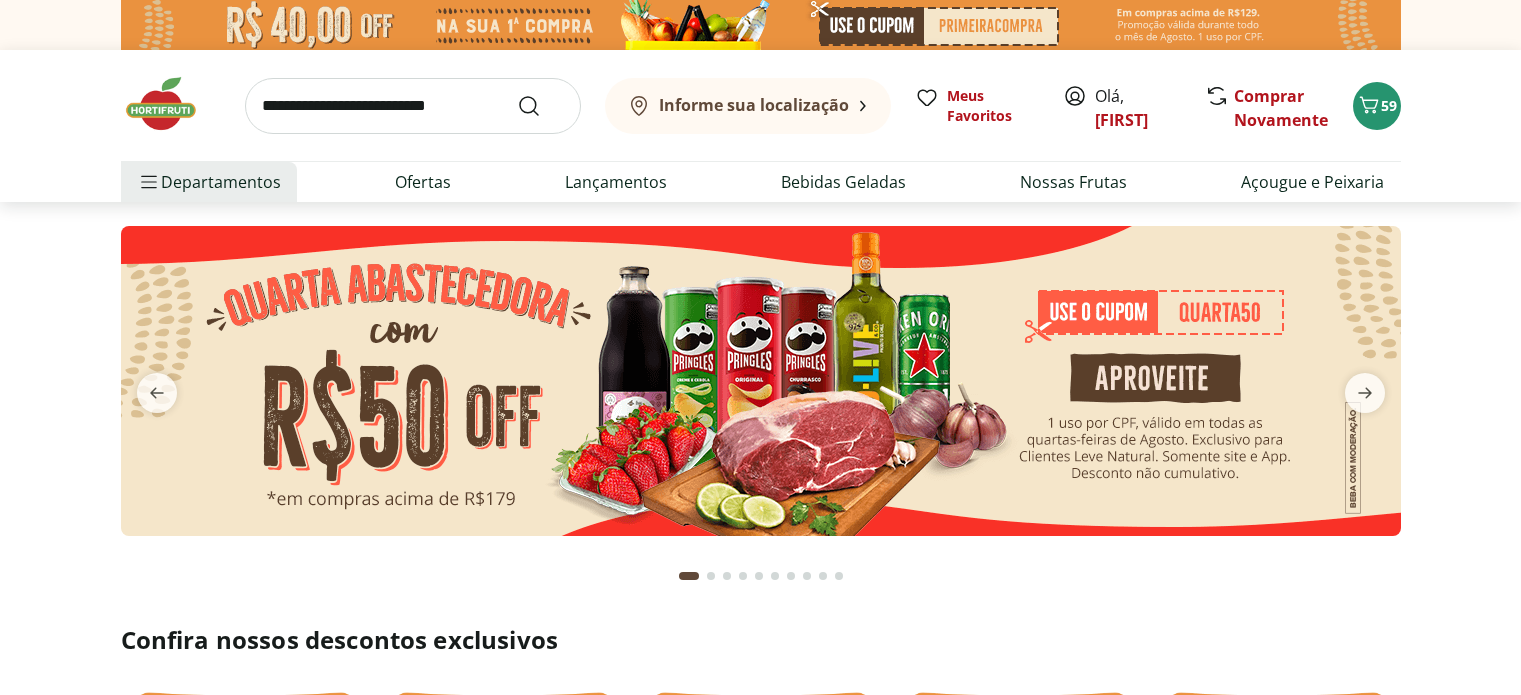 scroll, scrollTop: 0, scrollLeft: 0, axis: both 